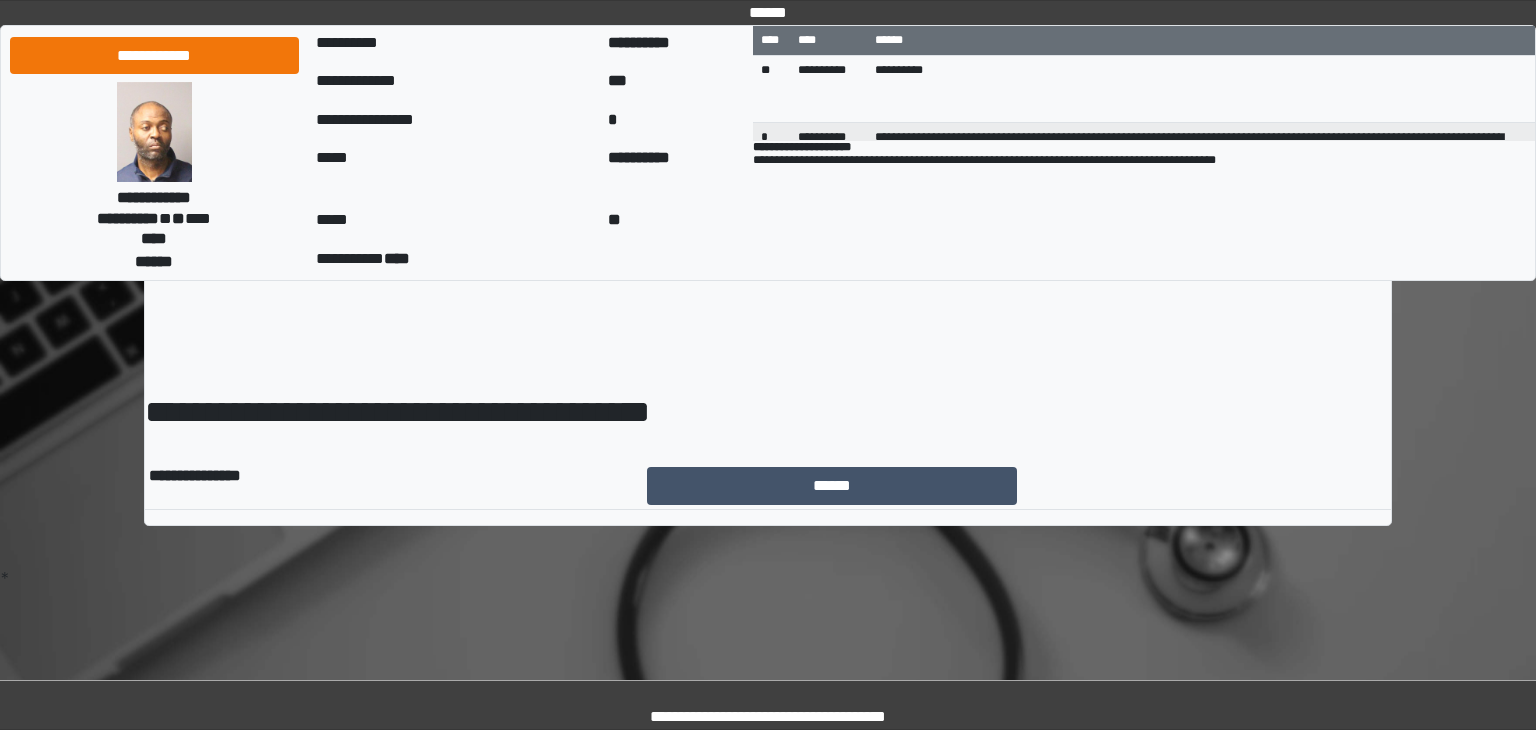scroll, scrollTop: 0, scrollLeft: 0, axis: both 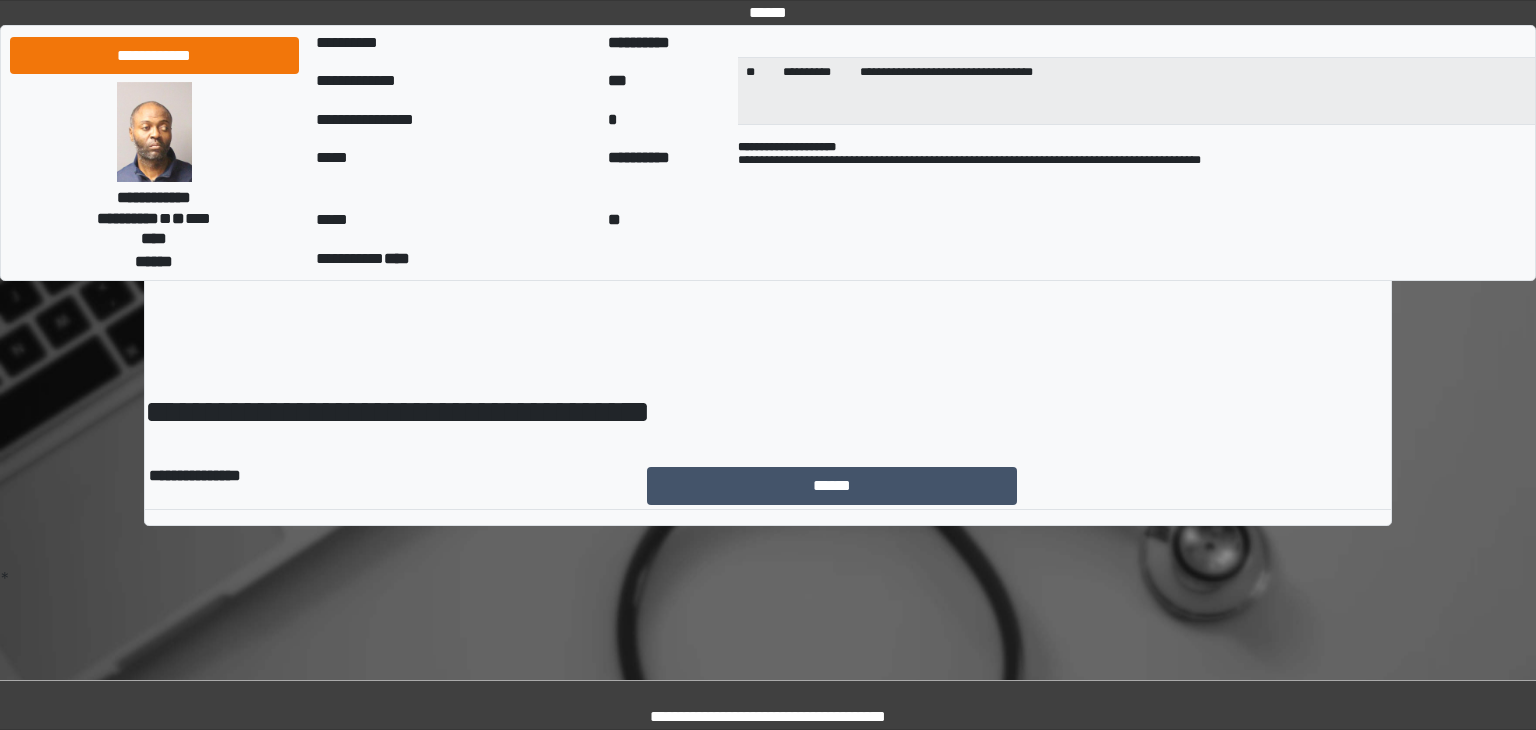 click at bounding box center [154, 132] 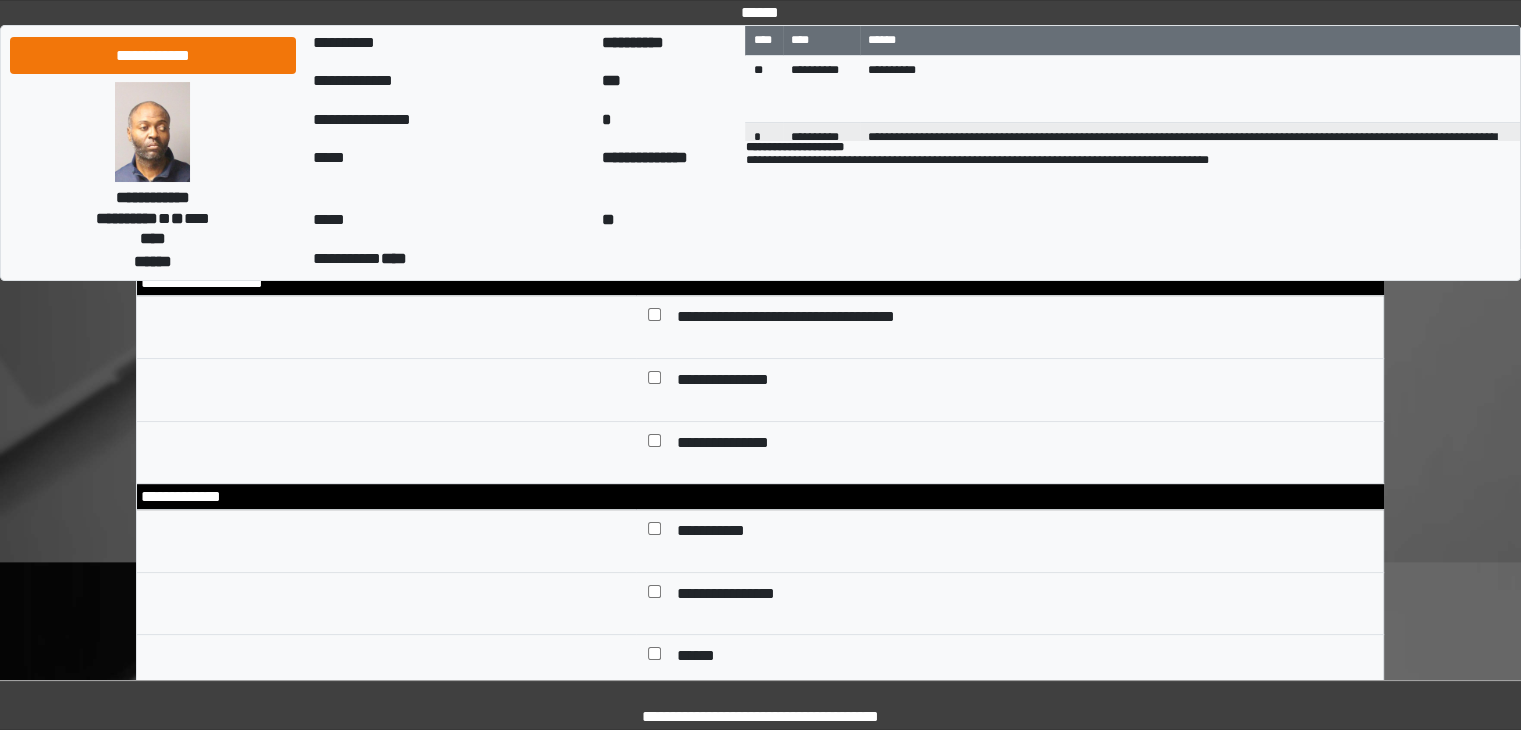 scroll, scrollTop: 265, scrollLeft: 0, axis: vertical 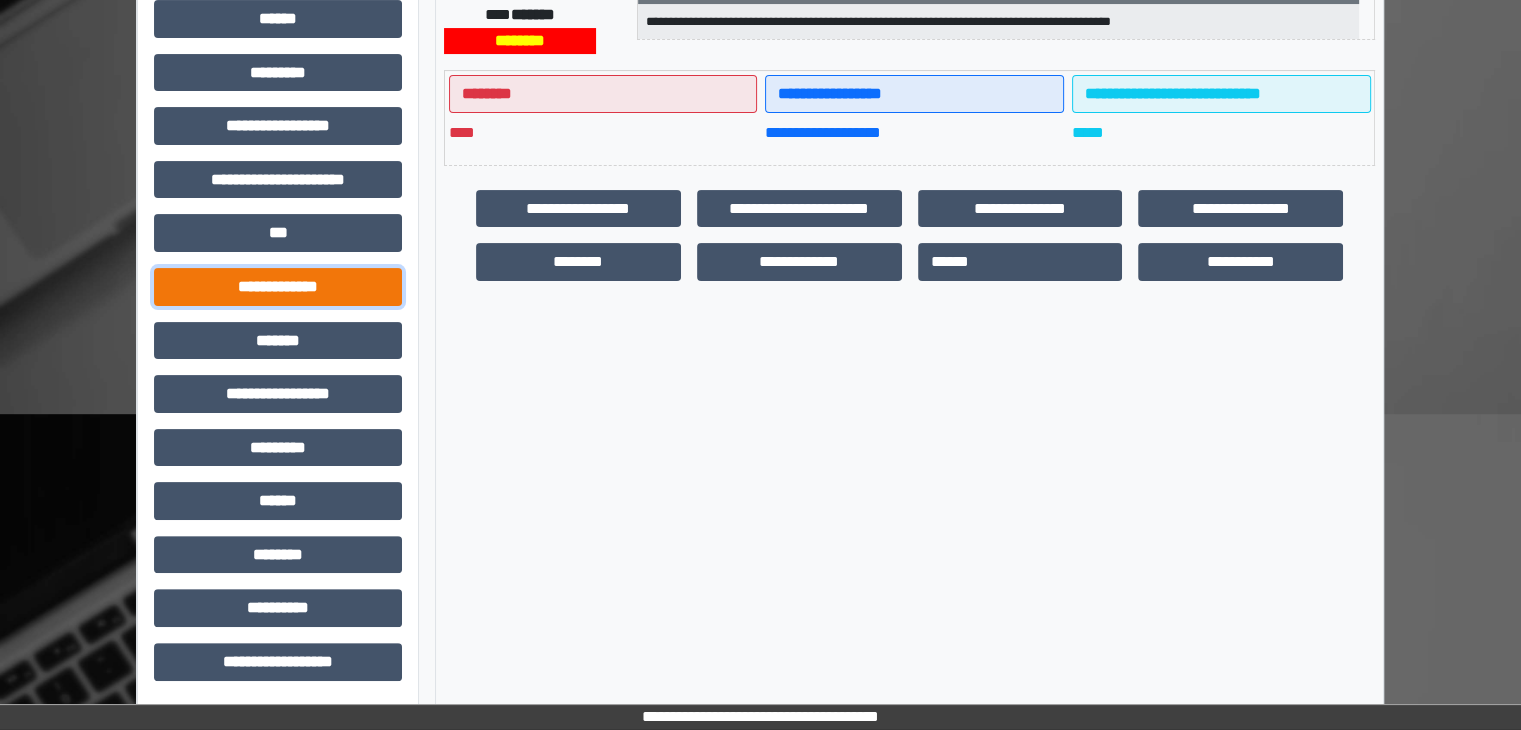 click on "**********" at bounding box center [278, 287] 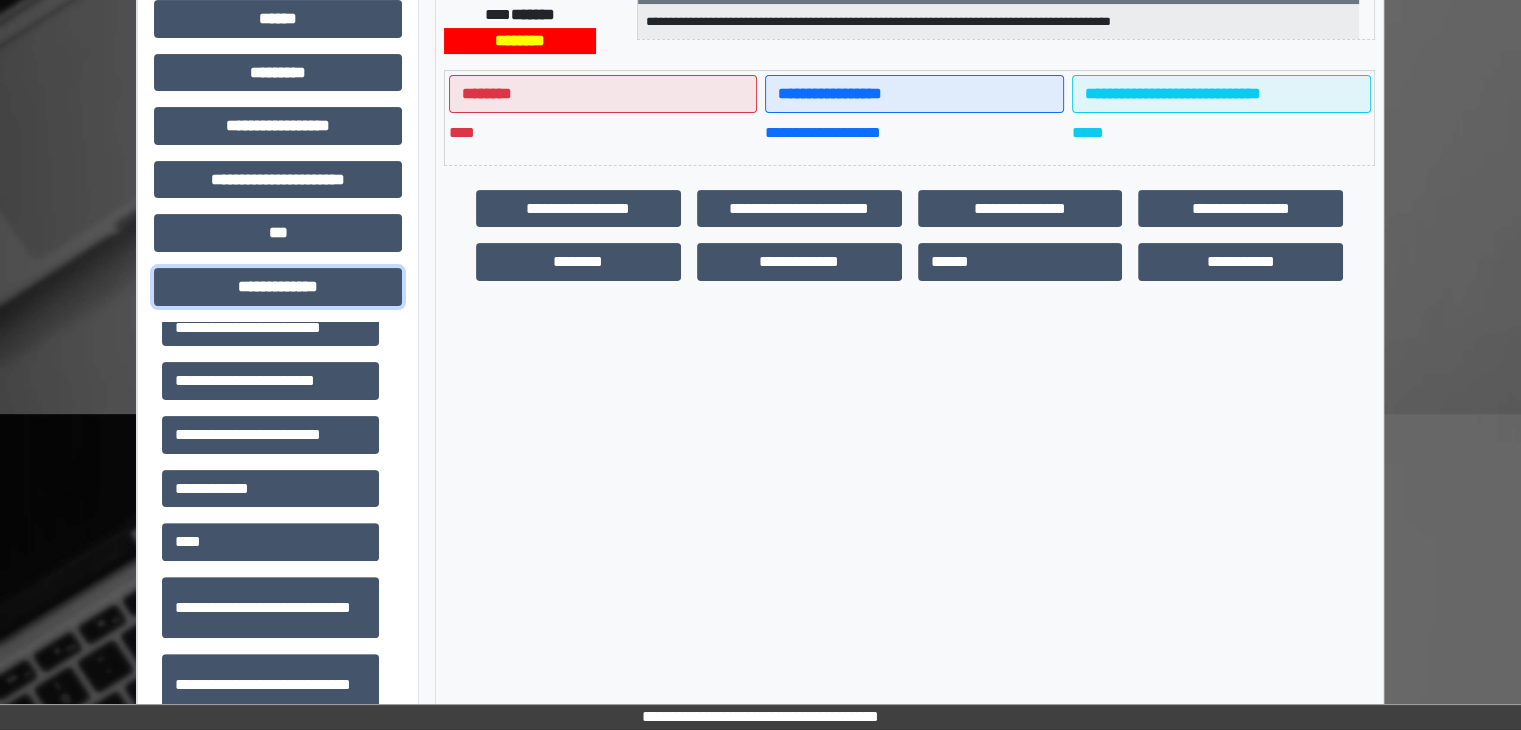 scroll, scrollTop: 600, scrollLeft: 0, axis: vertical 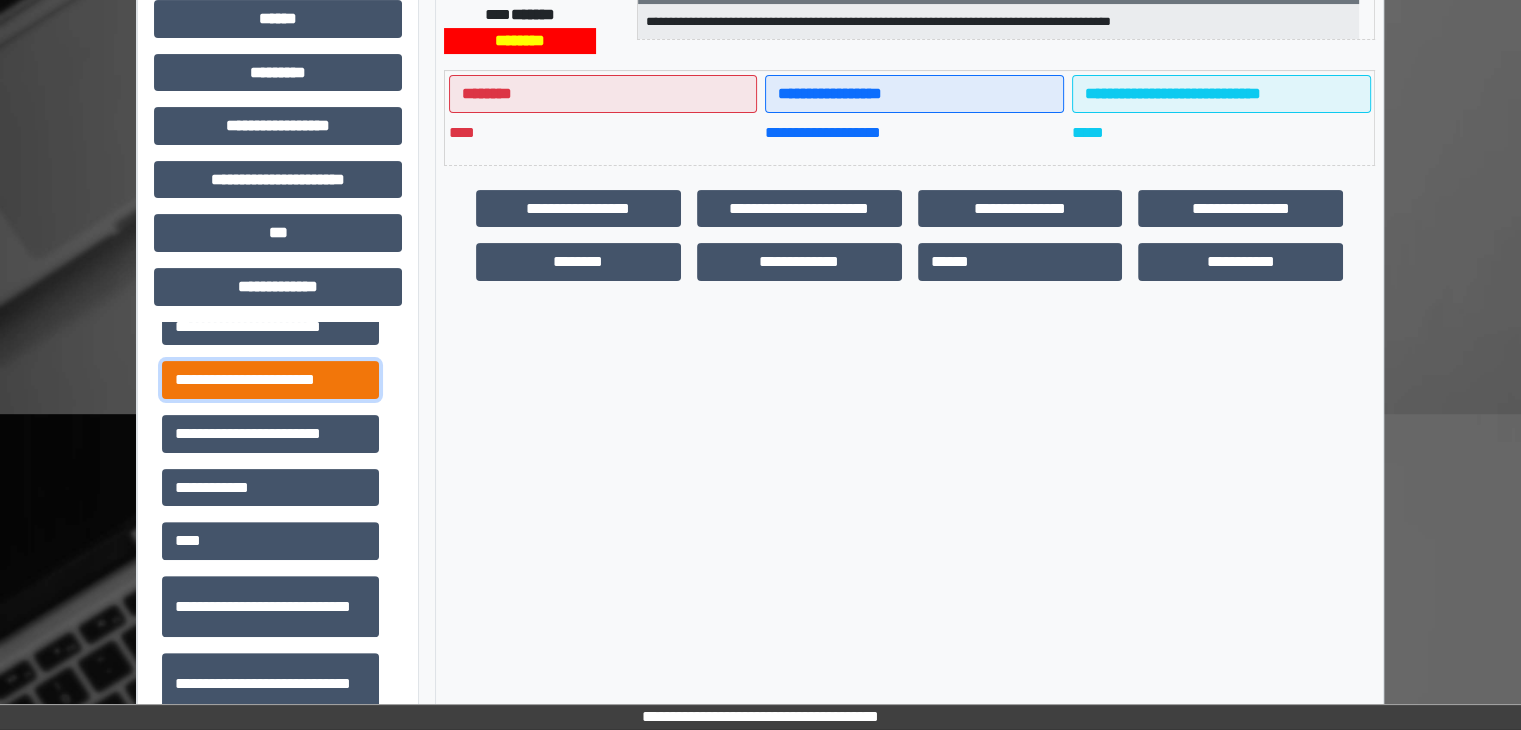 click on "**********" at bounding box center (270, 380) 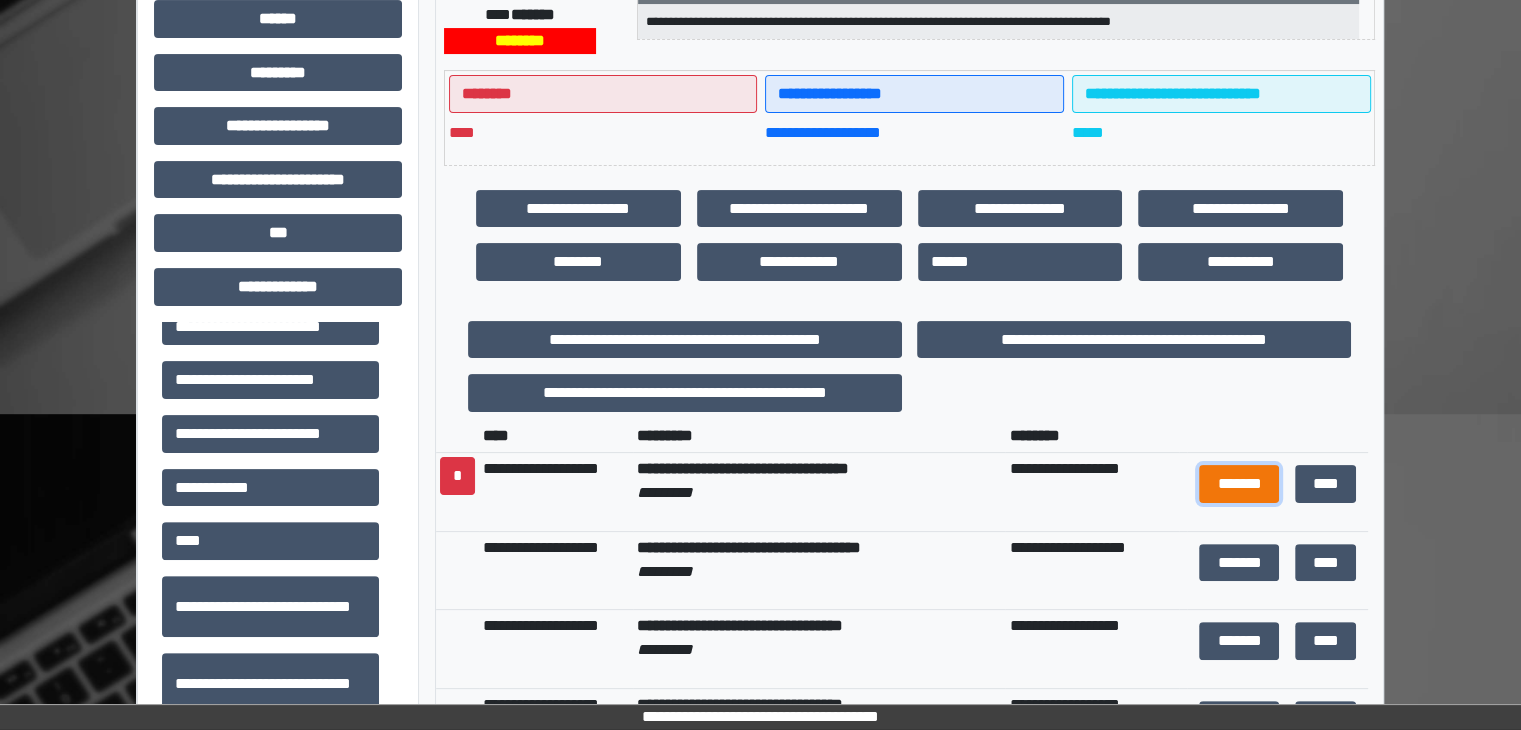 click on "*******" at bounding box center (1239, 484) 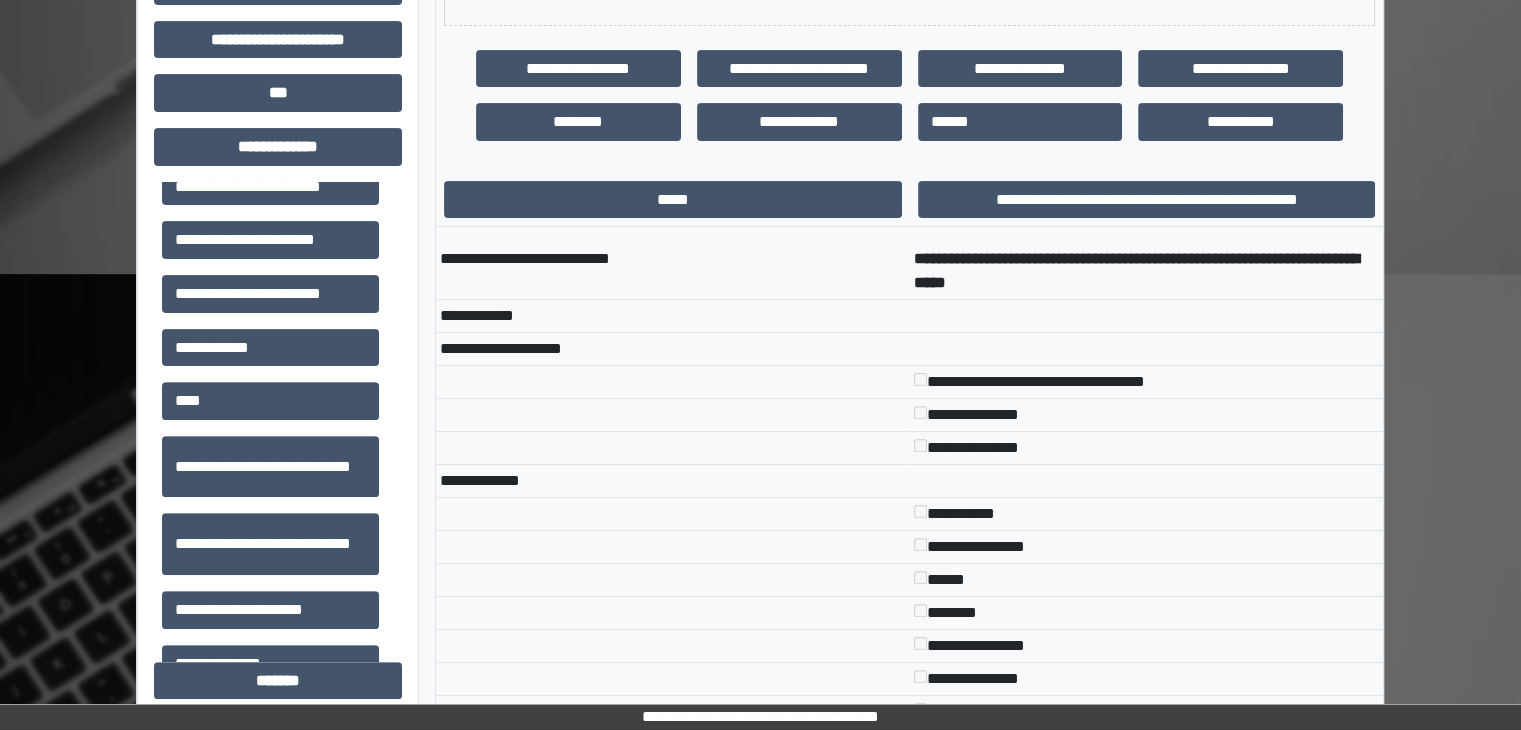 scroll, scrollTop: 600, scrollLeft: 0, axis: vertical 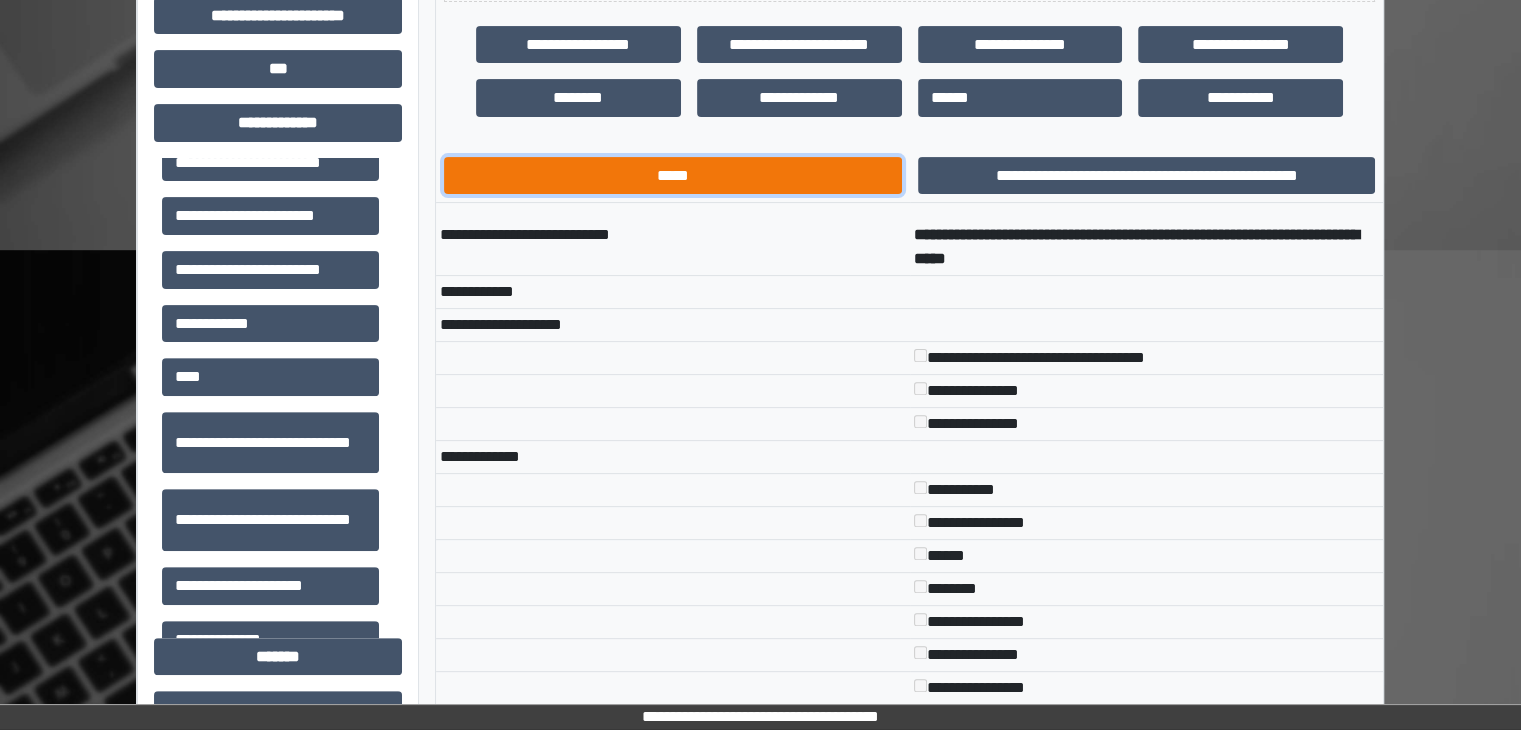 click on "*****" at bounding box center [673, 176] 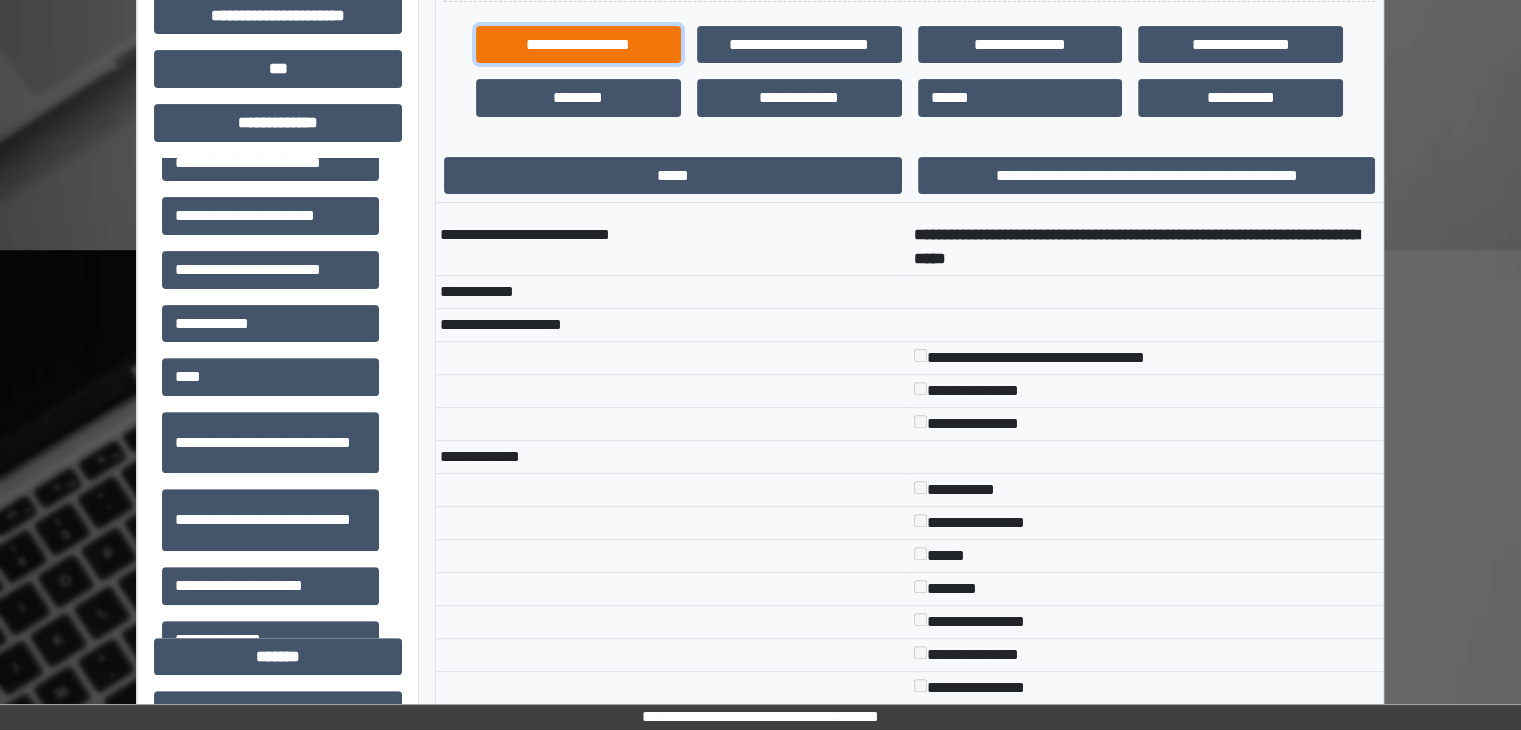 click on "**********" at bounding box center [578, 45] 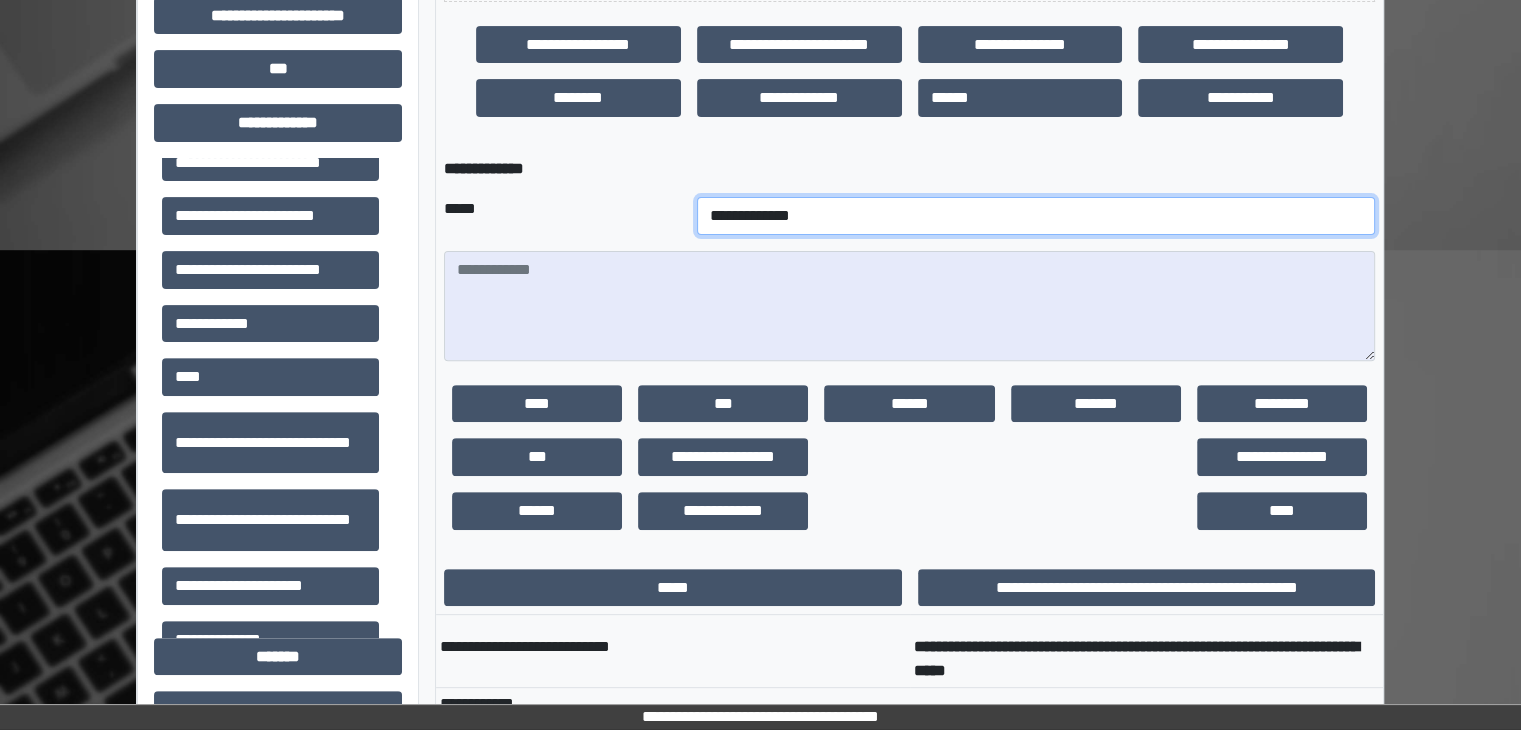 click on "**********" at bounding box center [1036, 216] 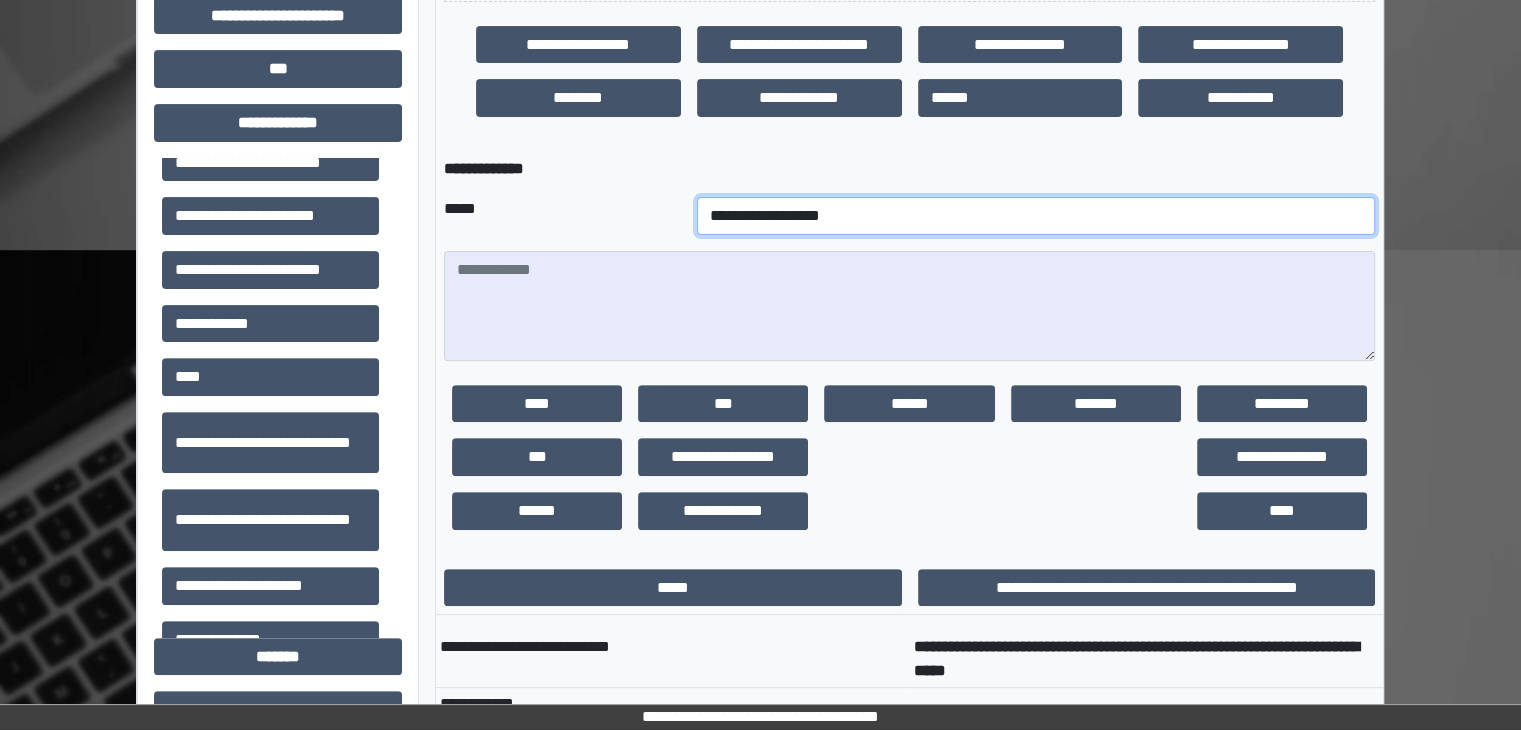 click on "**********" at bounding box center (1036, 216) 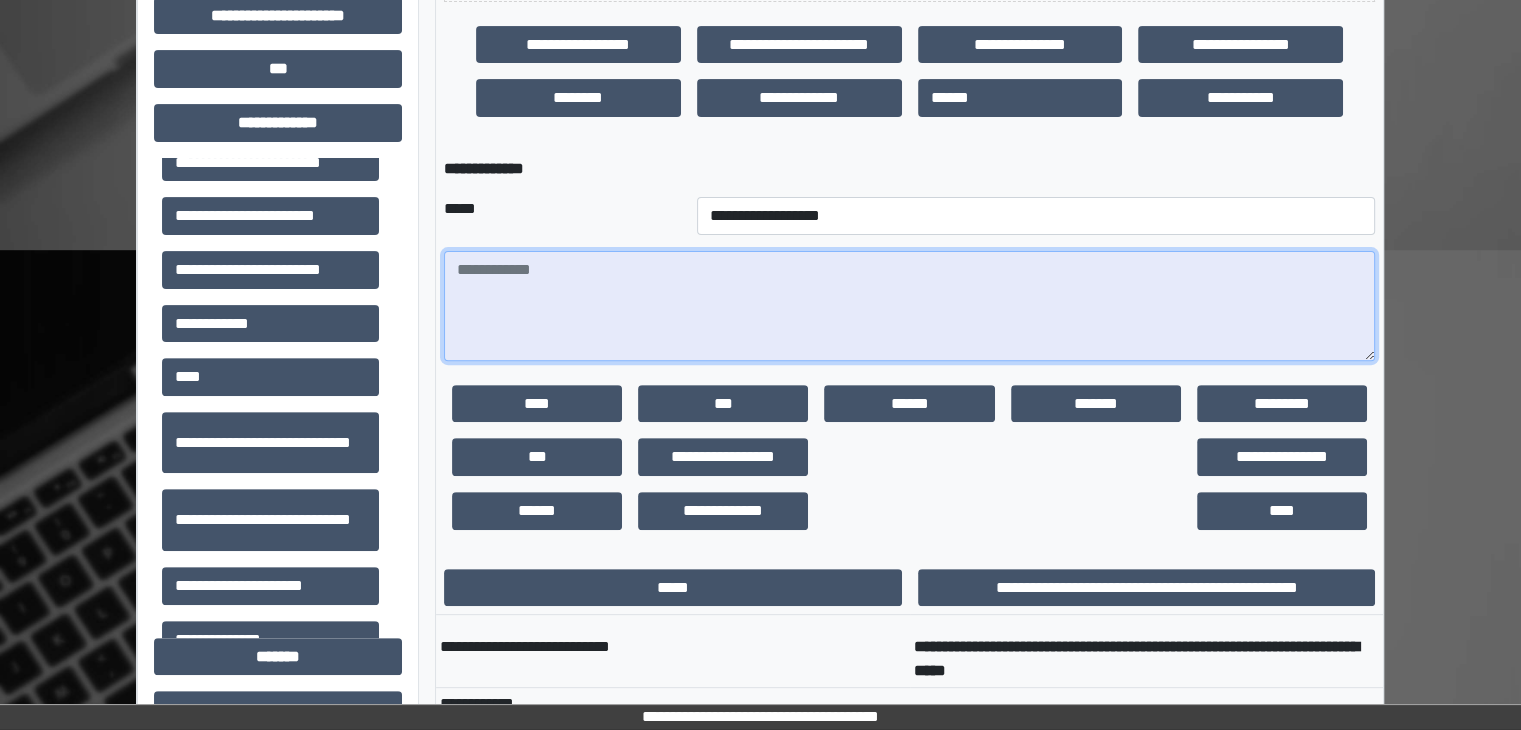 click at bounding box center (909, 306) 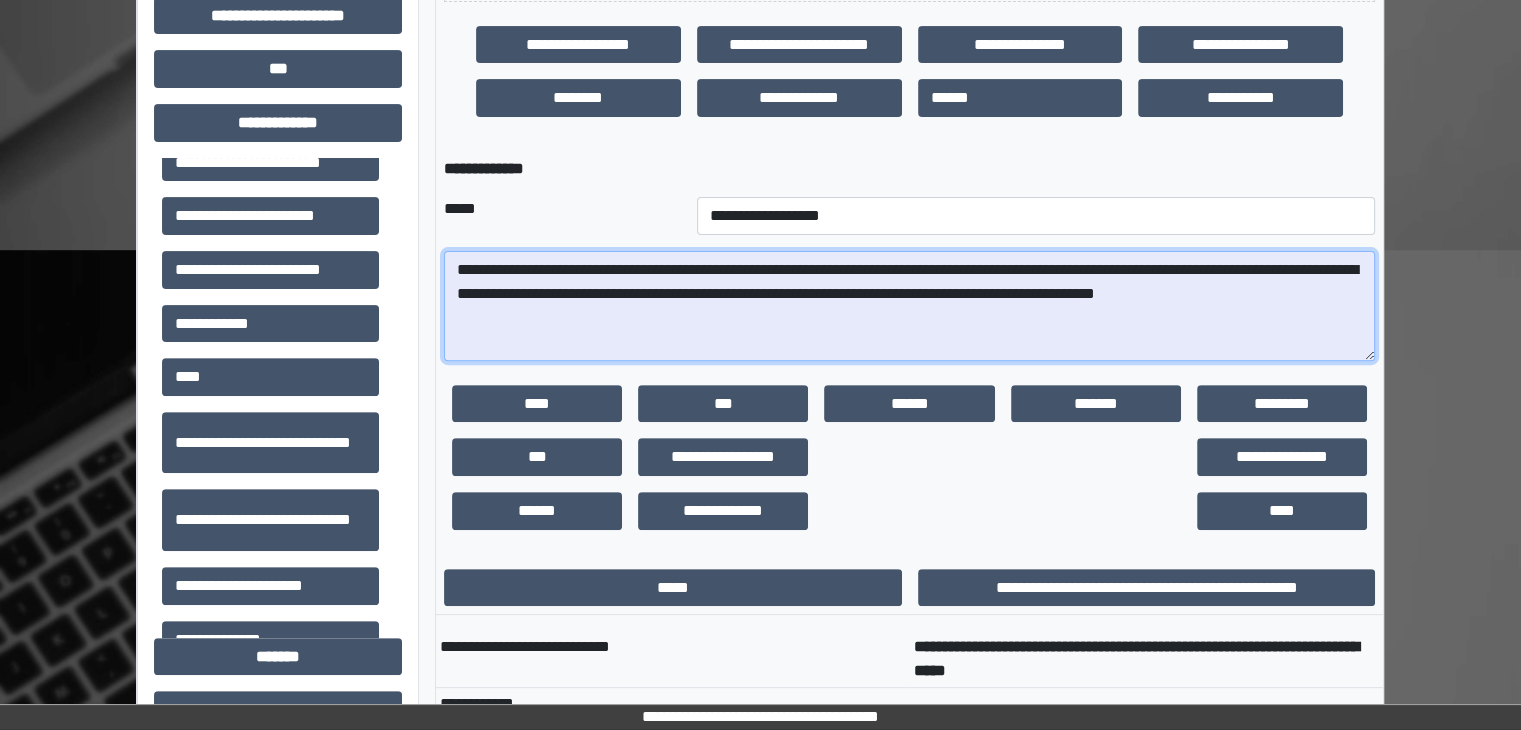 click on "**********" at bounding box center [909, 306] 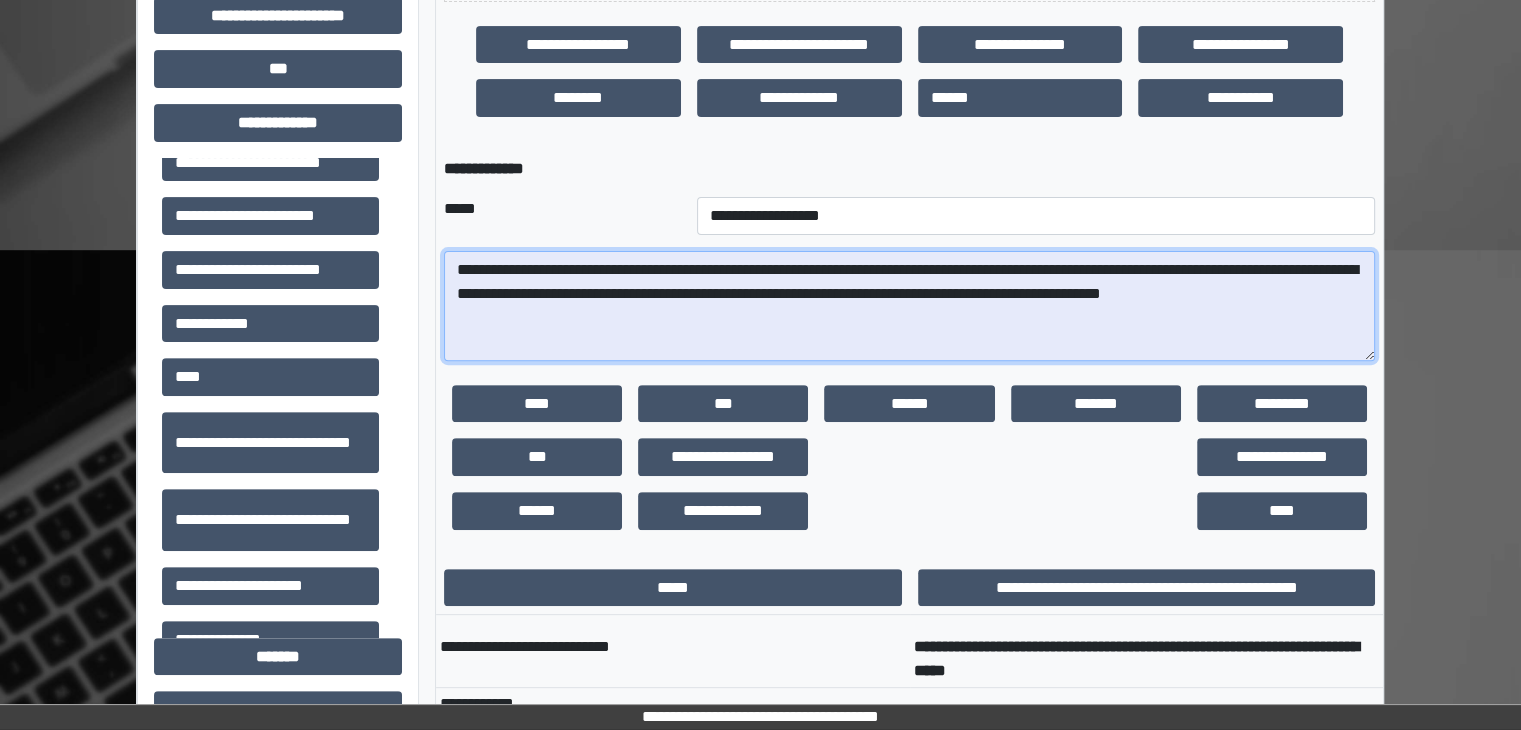 click on "**********" at bounding box center (909, 306) 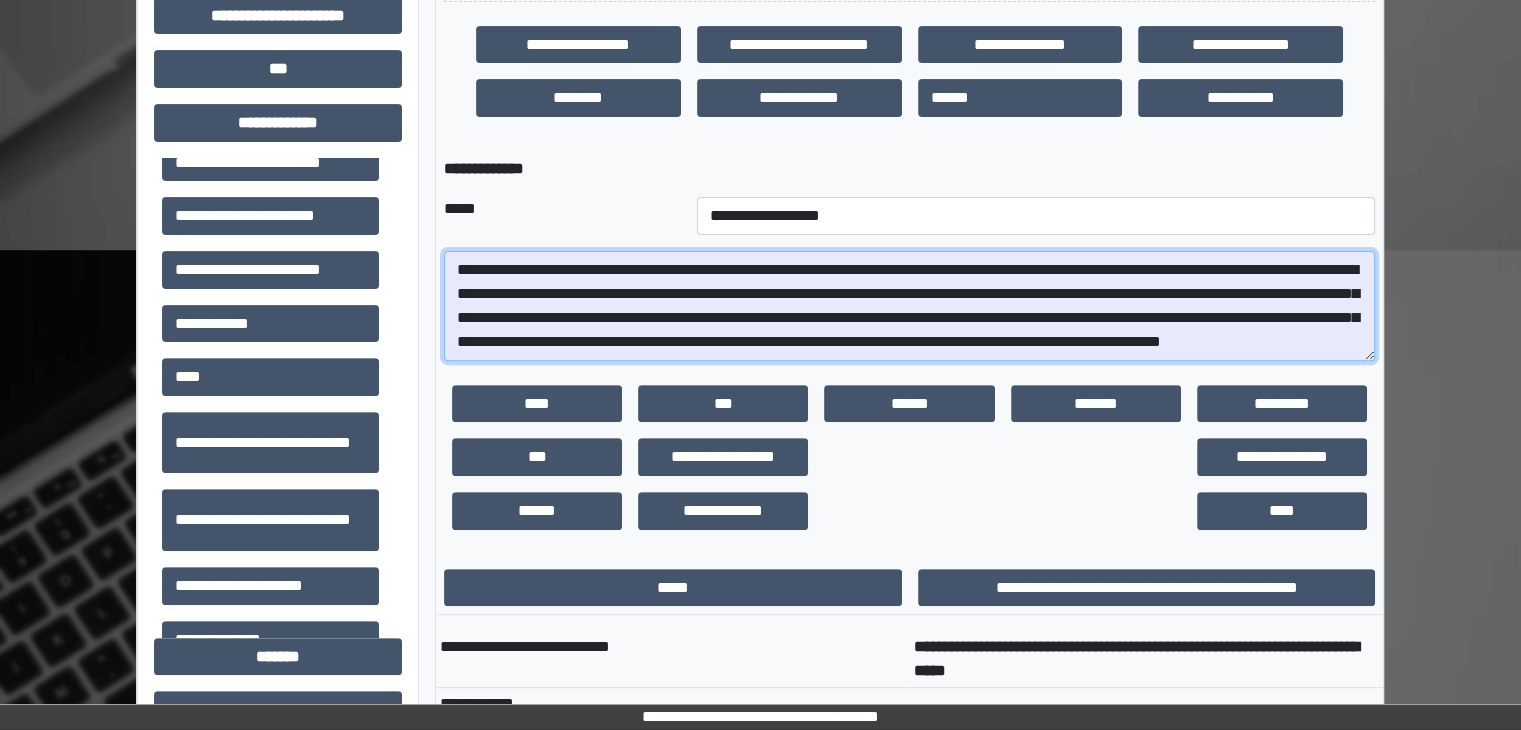 click on "**********" at bounding box center (909, 306) 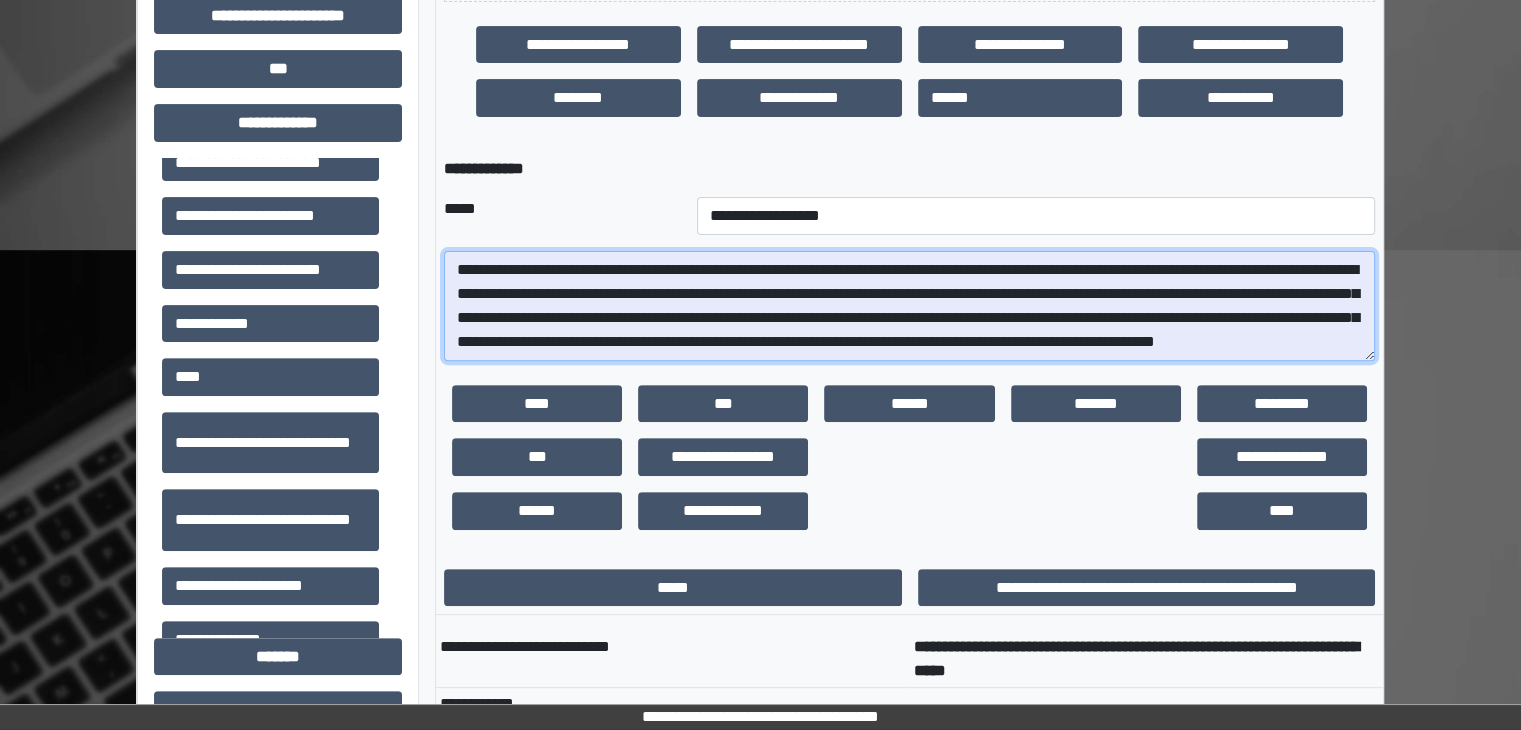 click on "**********" at bounding box center [909, 306] 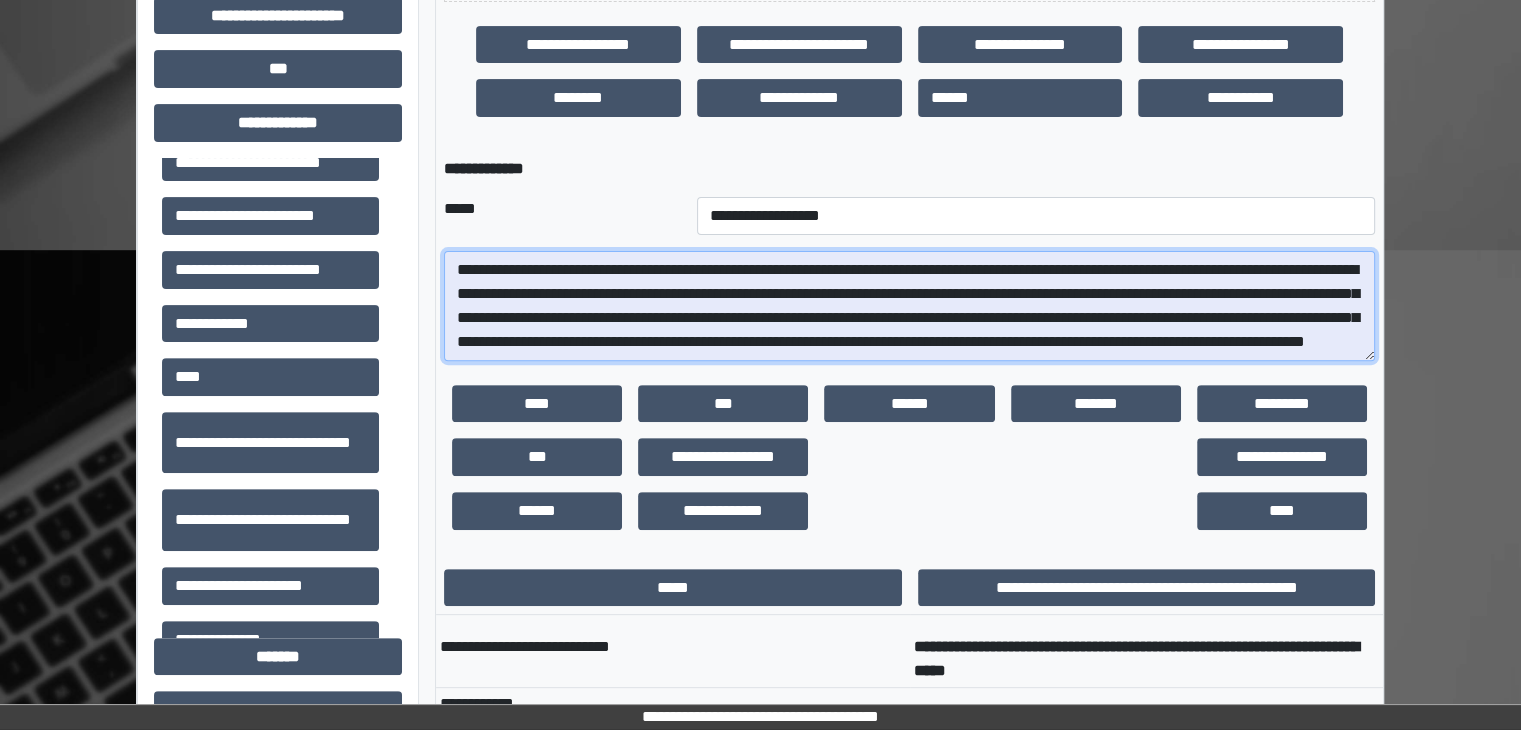 scroll, scrollTop: 24, scrollLeft: 0, axis: vertical 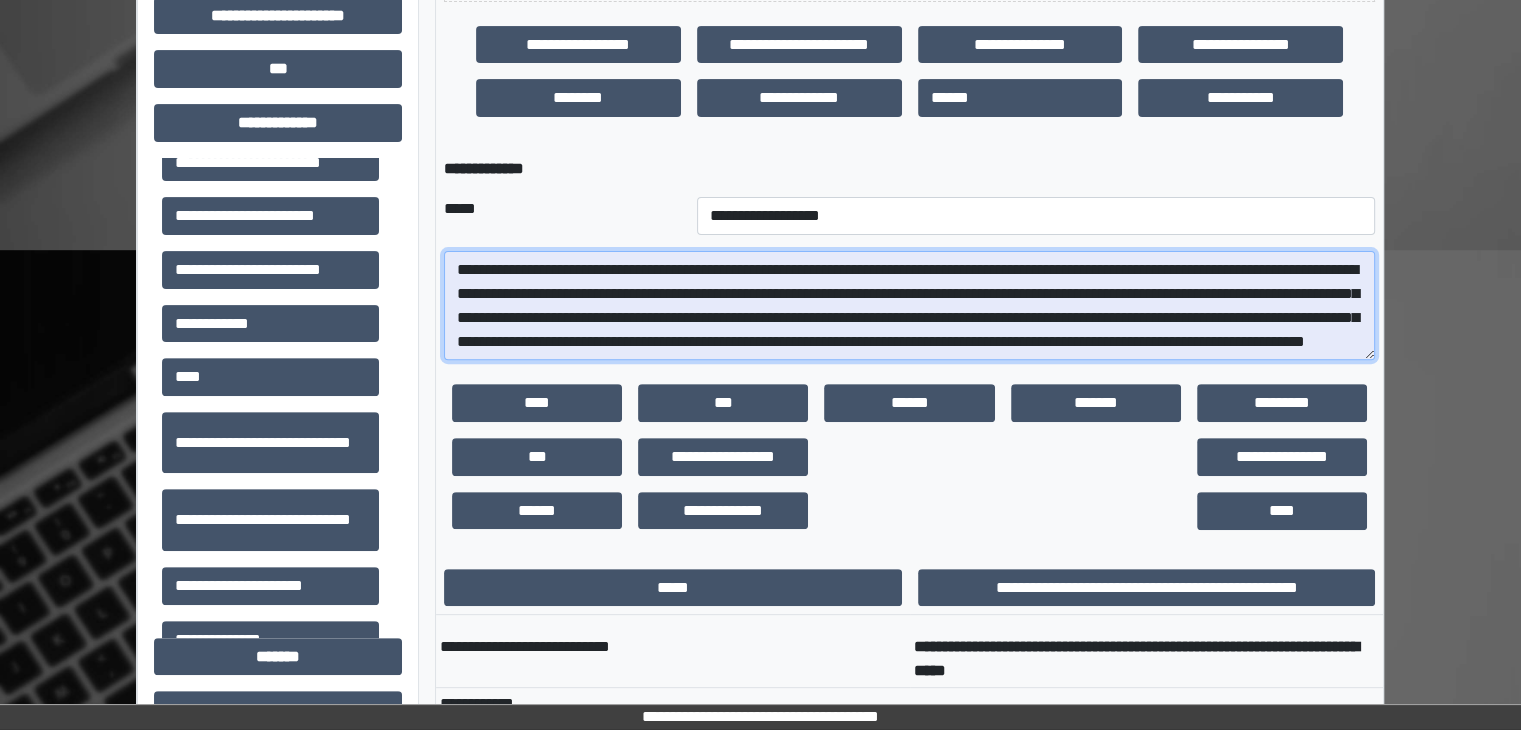click on "**********" at bounding box center [909, 306] 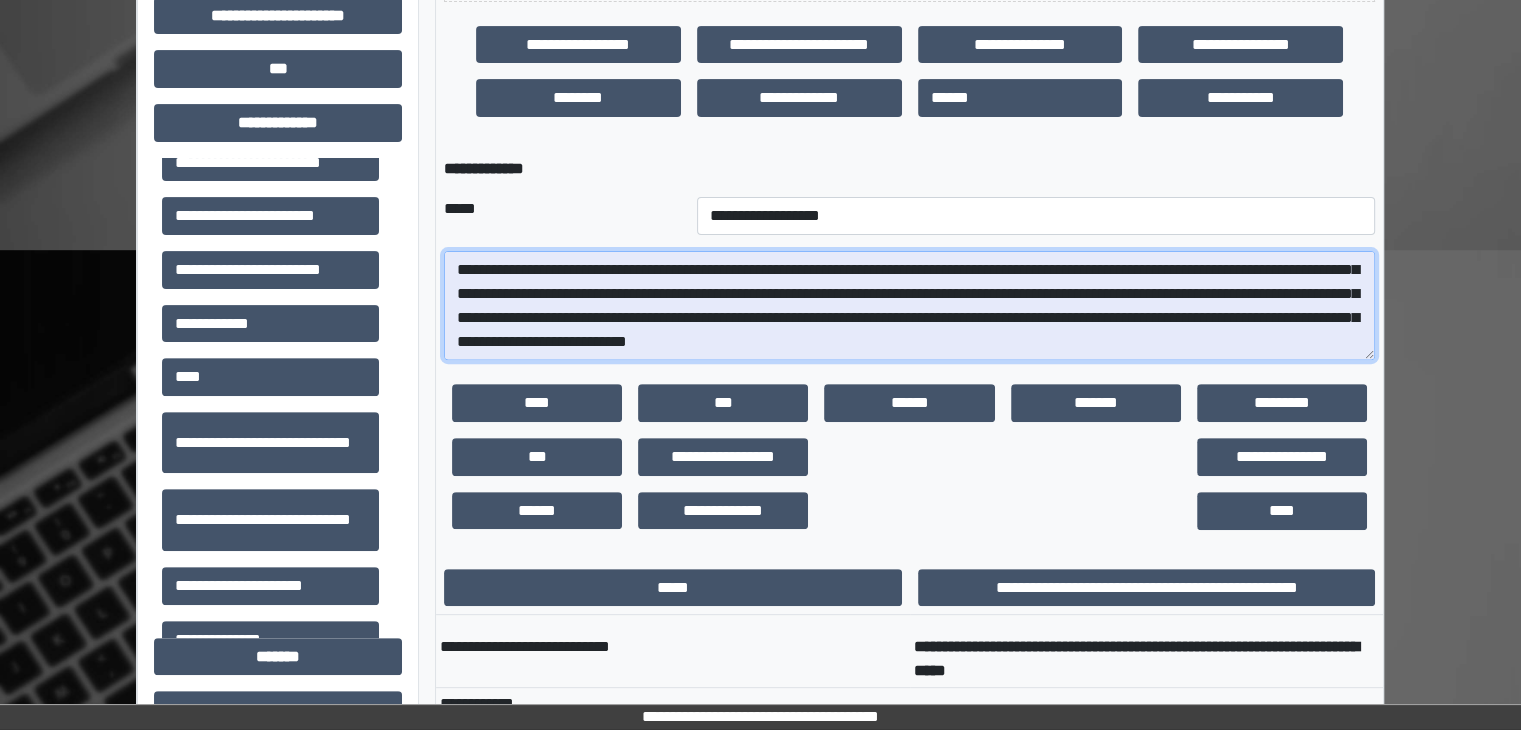 scroll, scrollTop: 40, scrollLeft: 0, axis: vertical 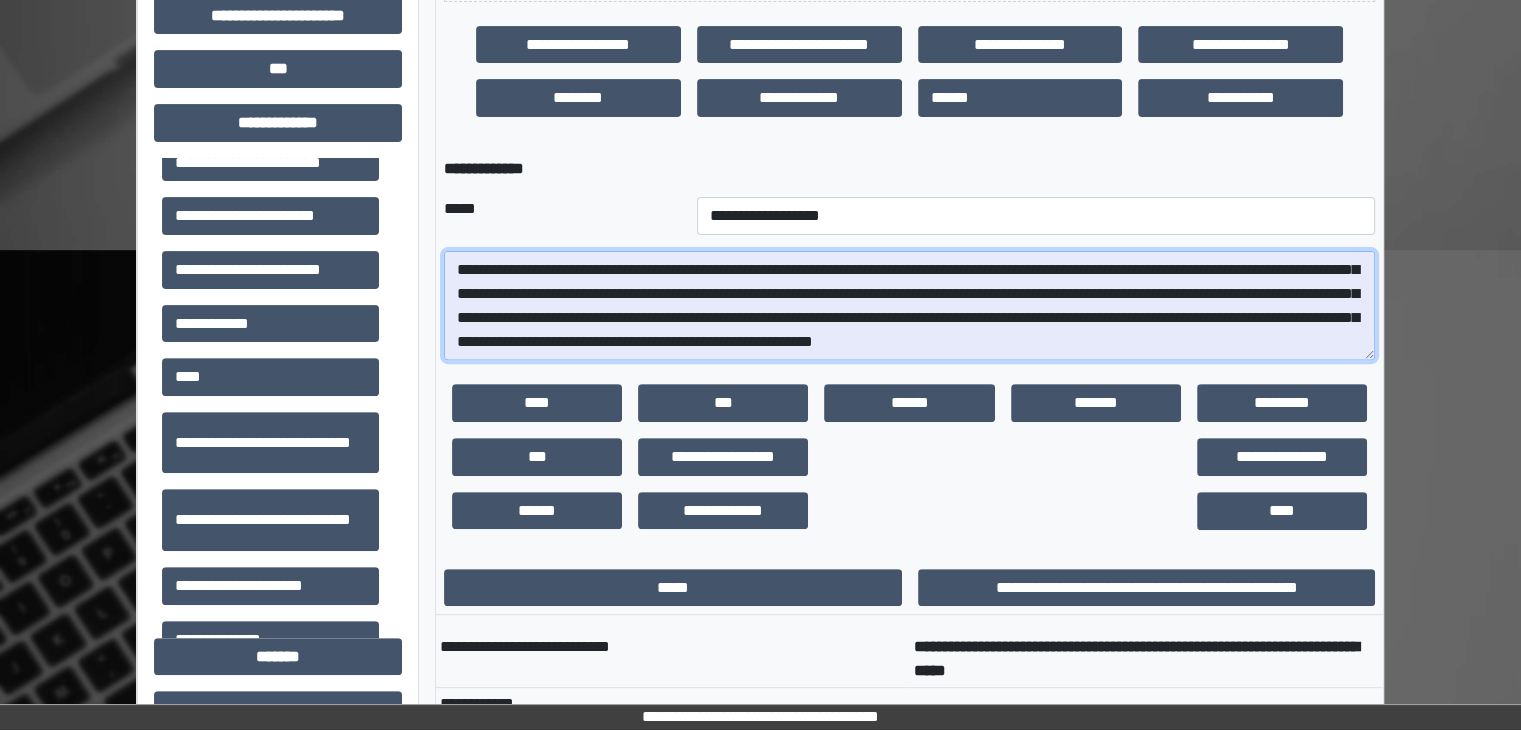 click on "**********" at bounding box center (909, 306) 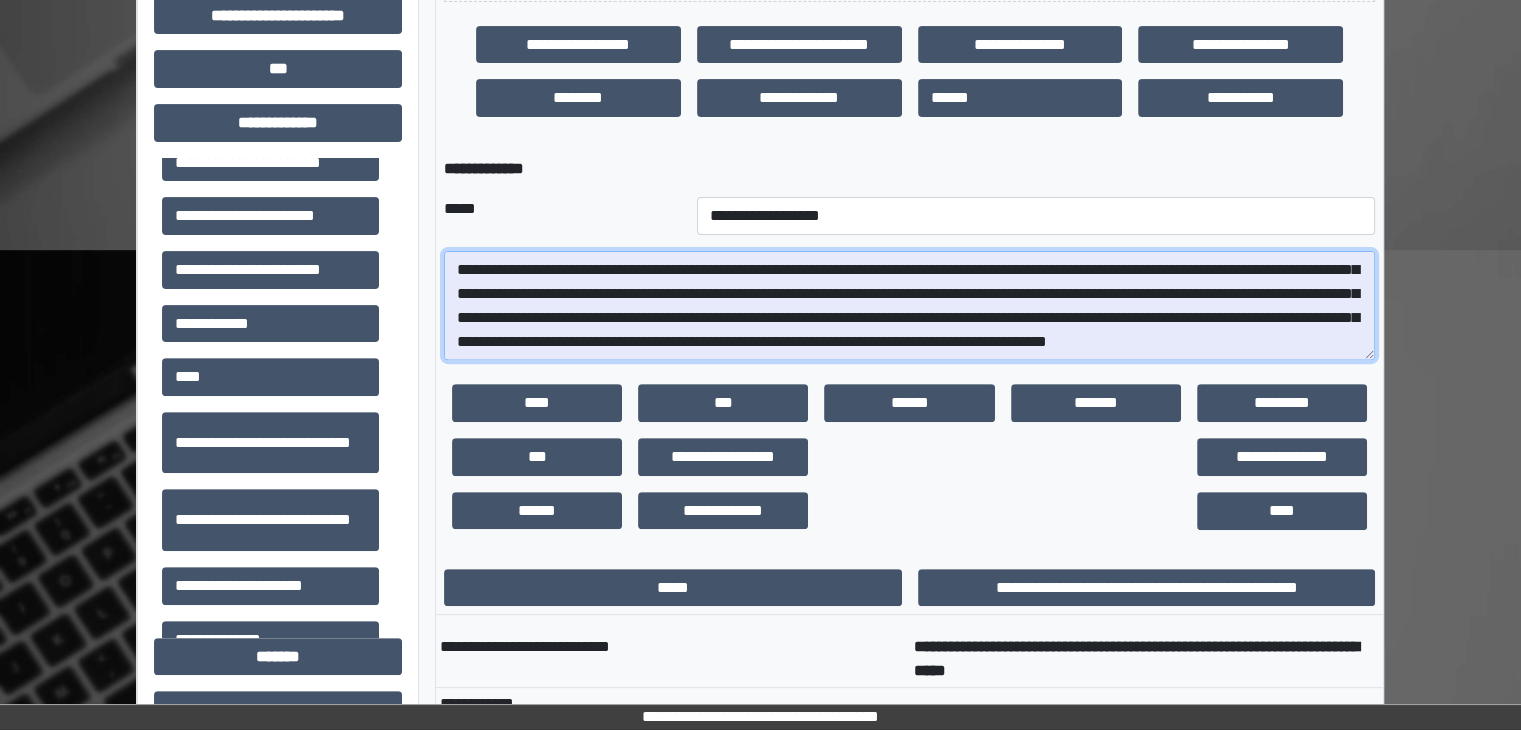 click on "**********" at bounding box center [909, 306] 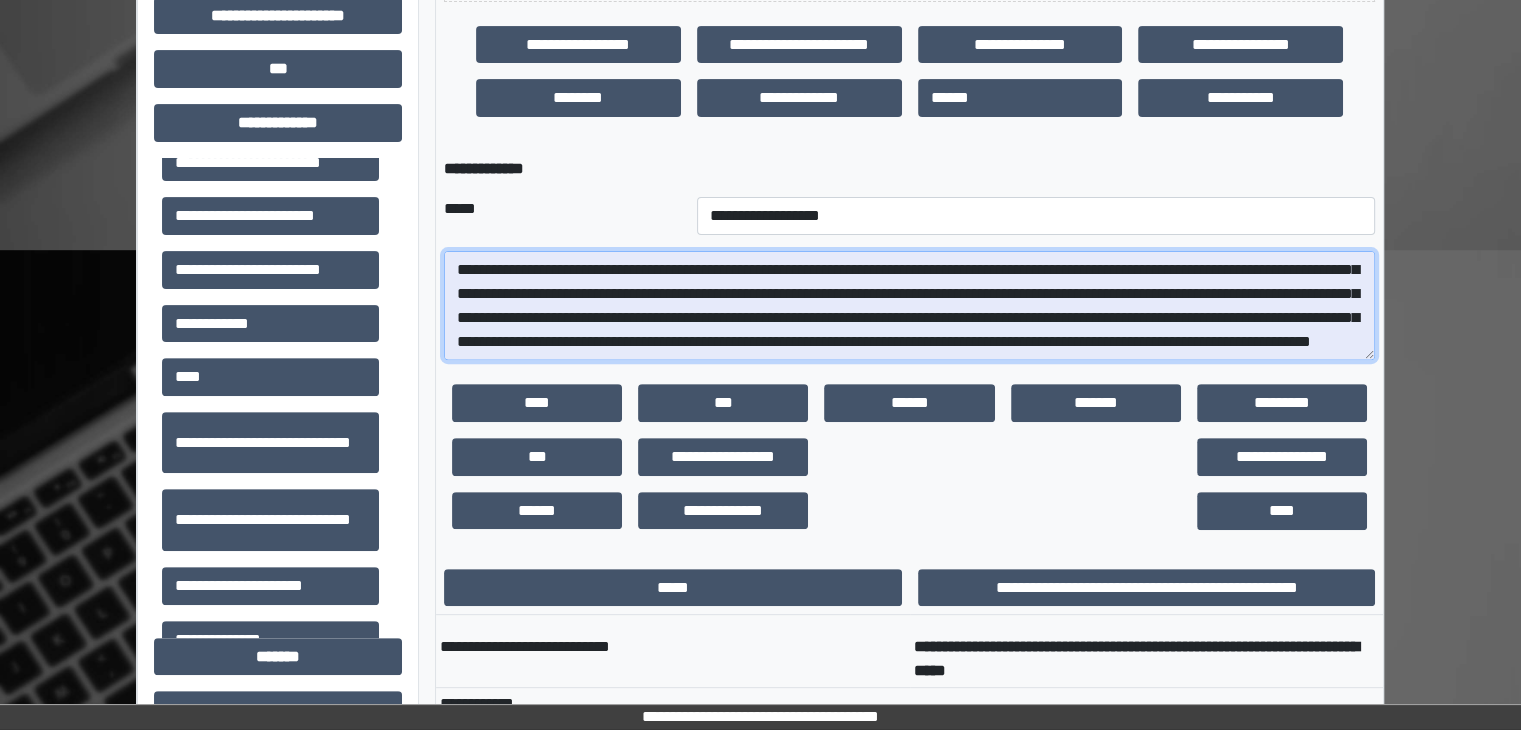 scroll, scrollTop: 48, scrollLeft: 0, axis: vertical 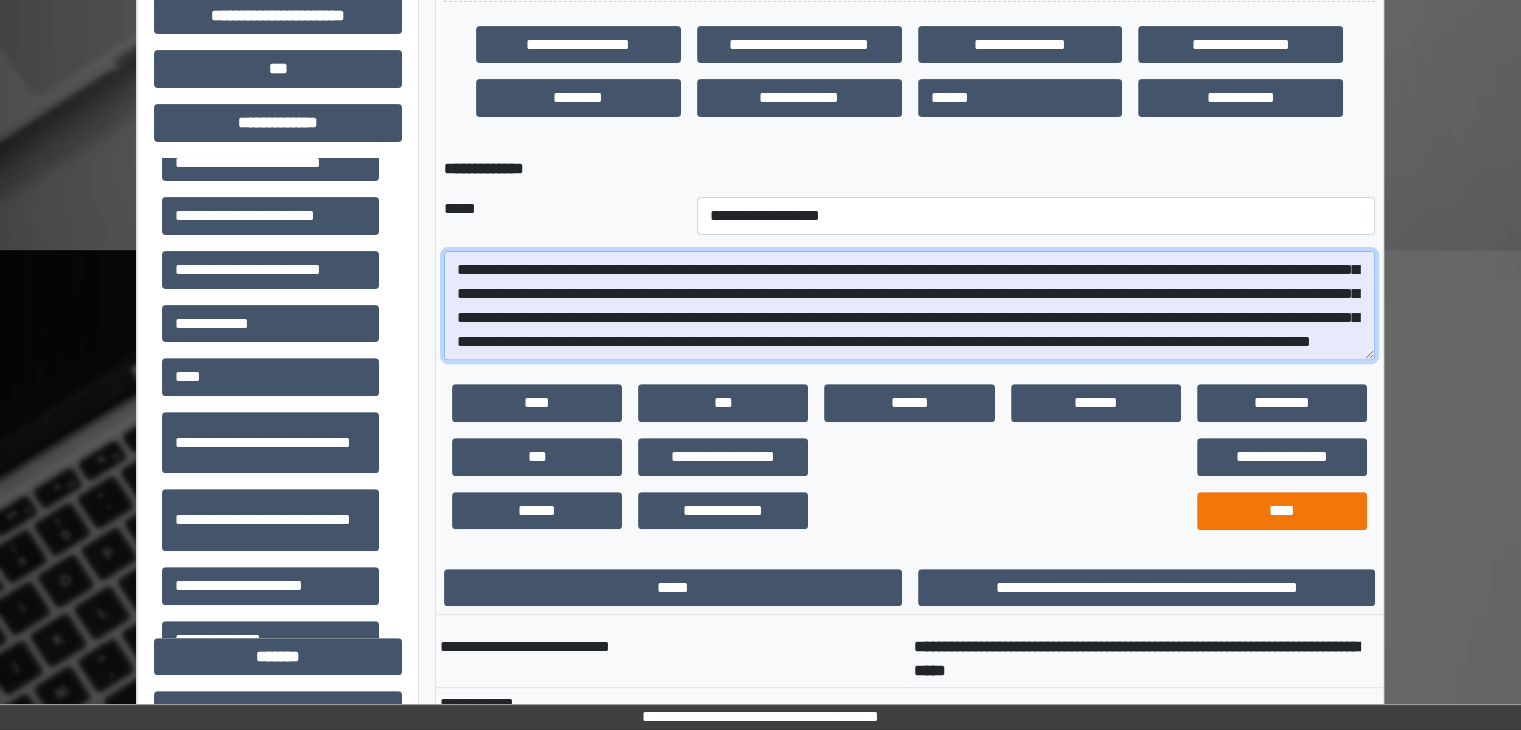 type on "**********" 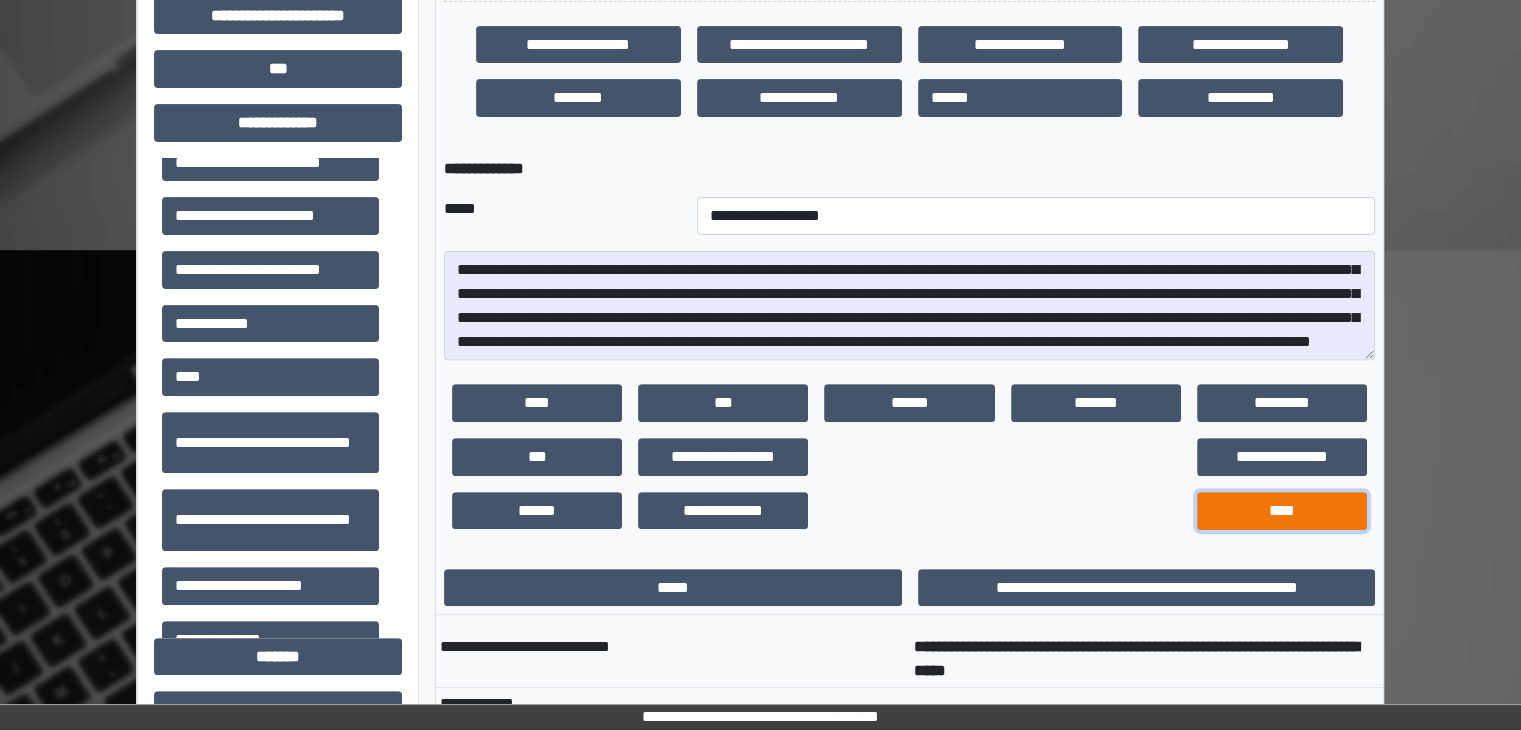 click on "****" at bounding box center (1282, 511) 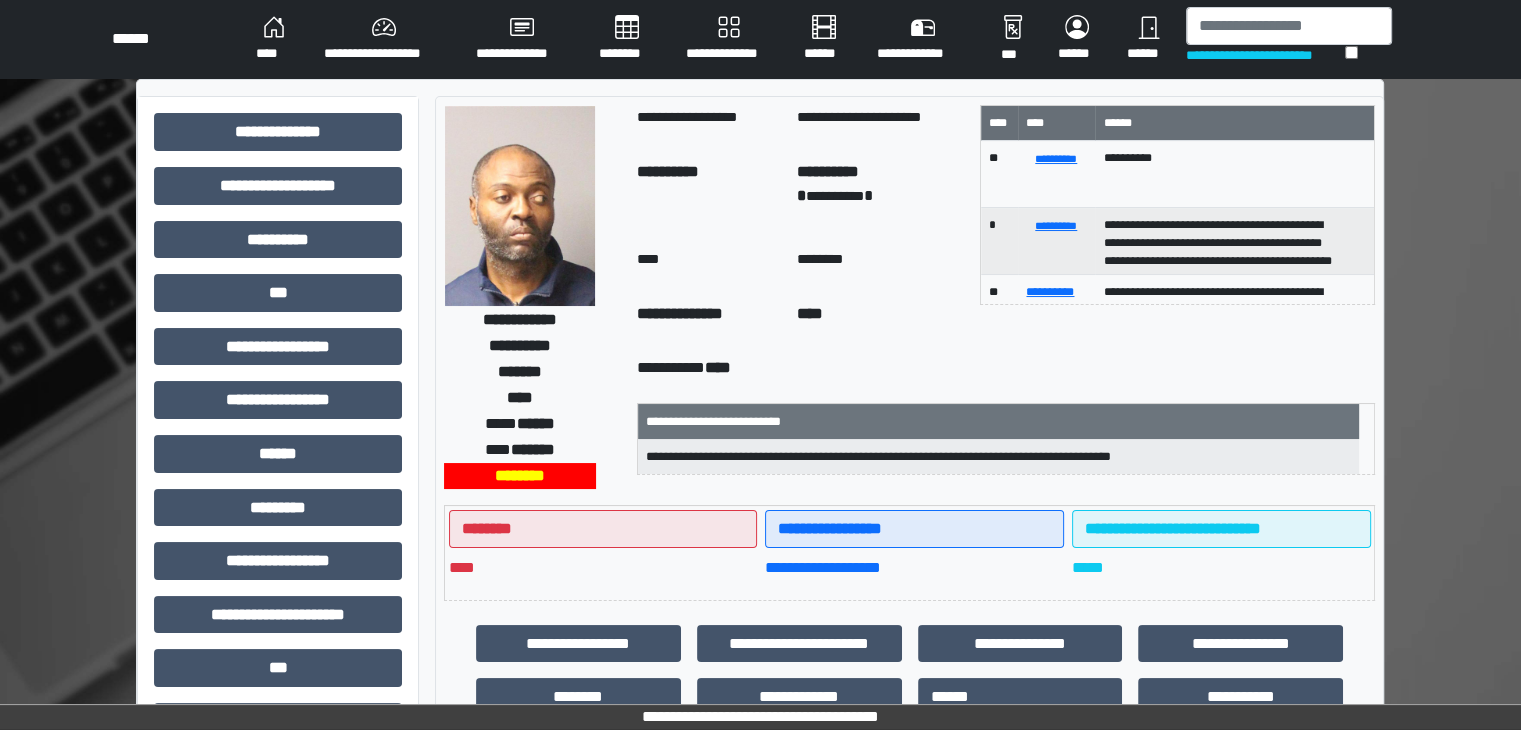 scroll, scrollTop: 0, scrollLeft: 0, axis: both 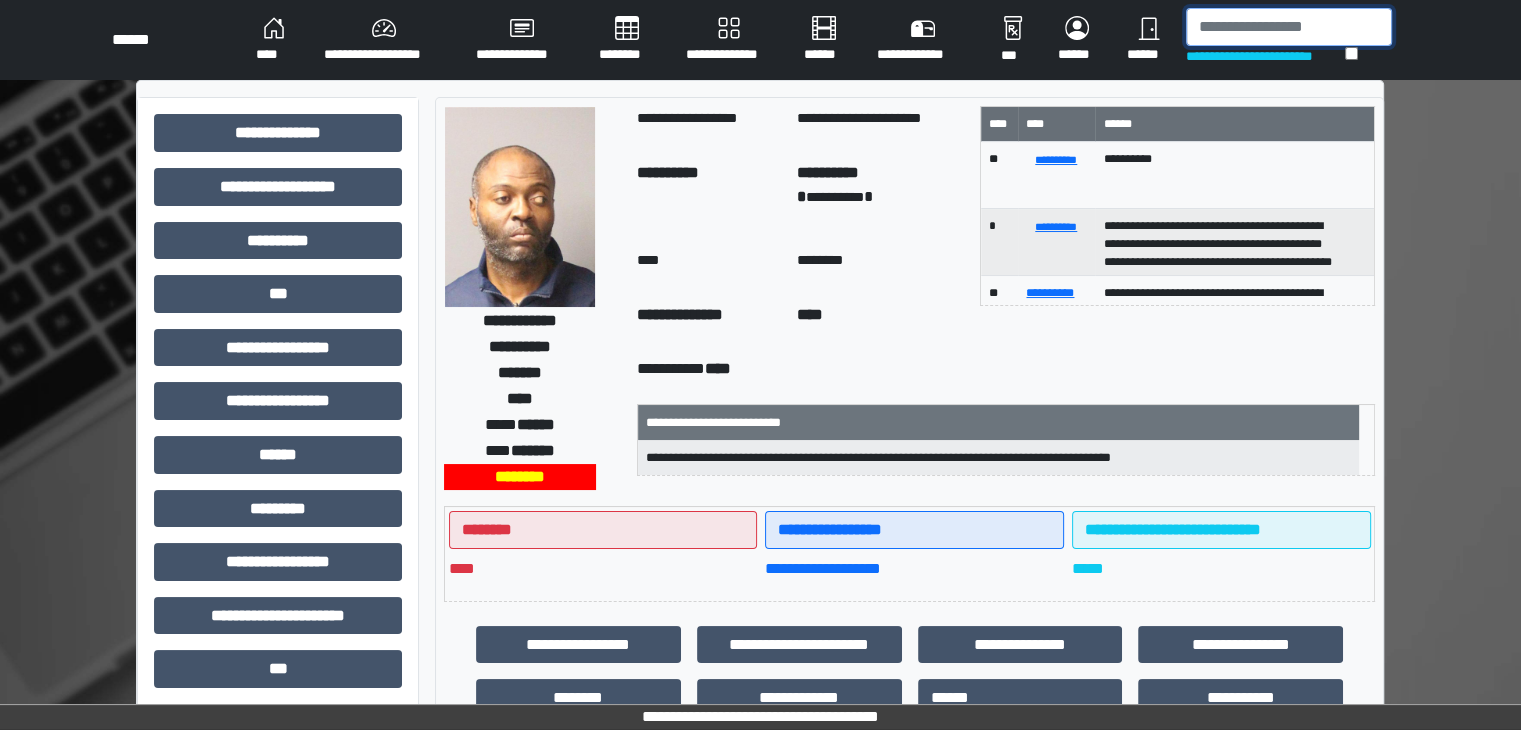 click at bounding box center [1289, 27] 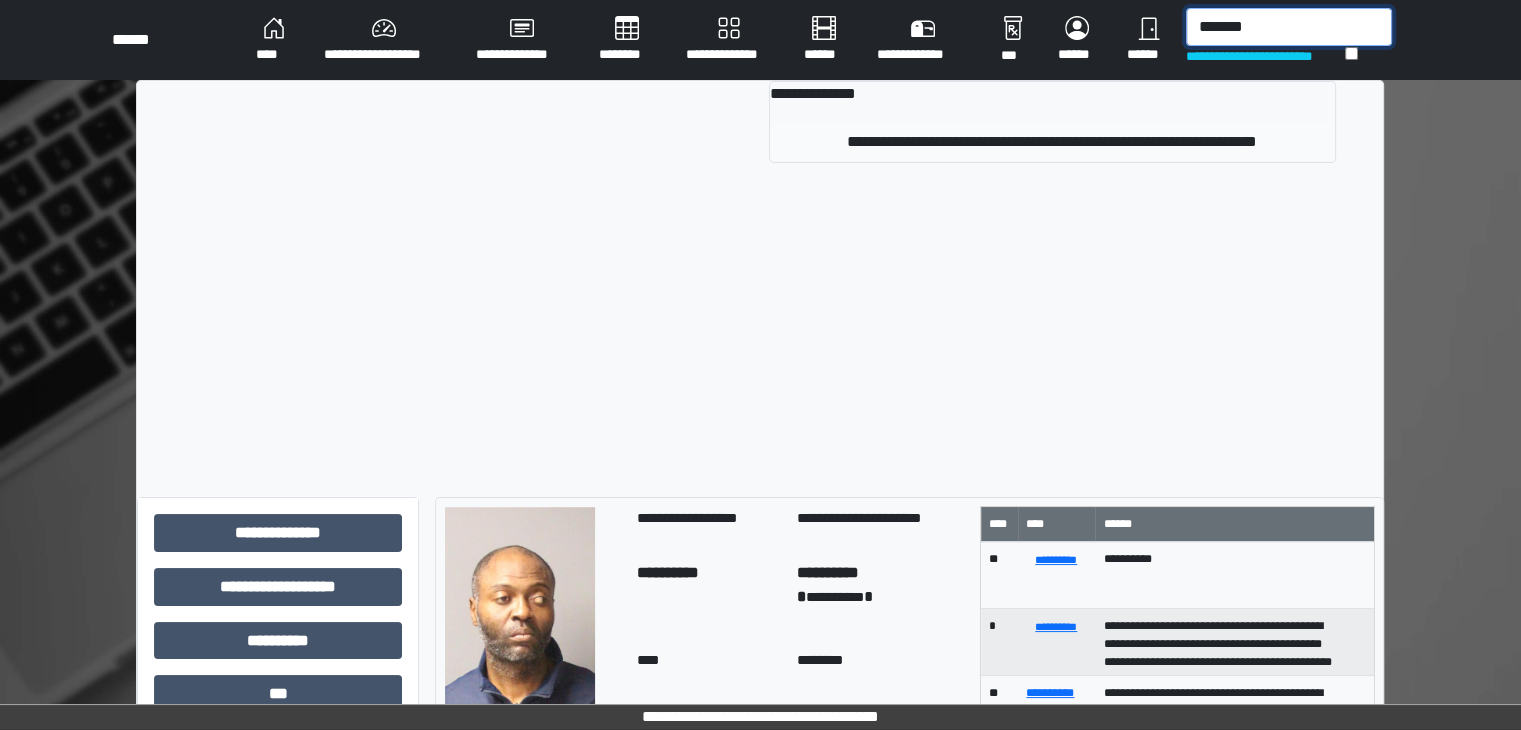type on "*******" 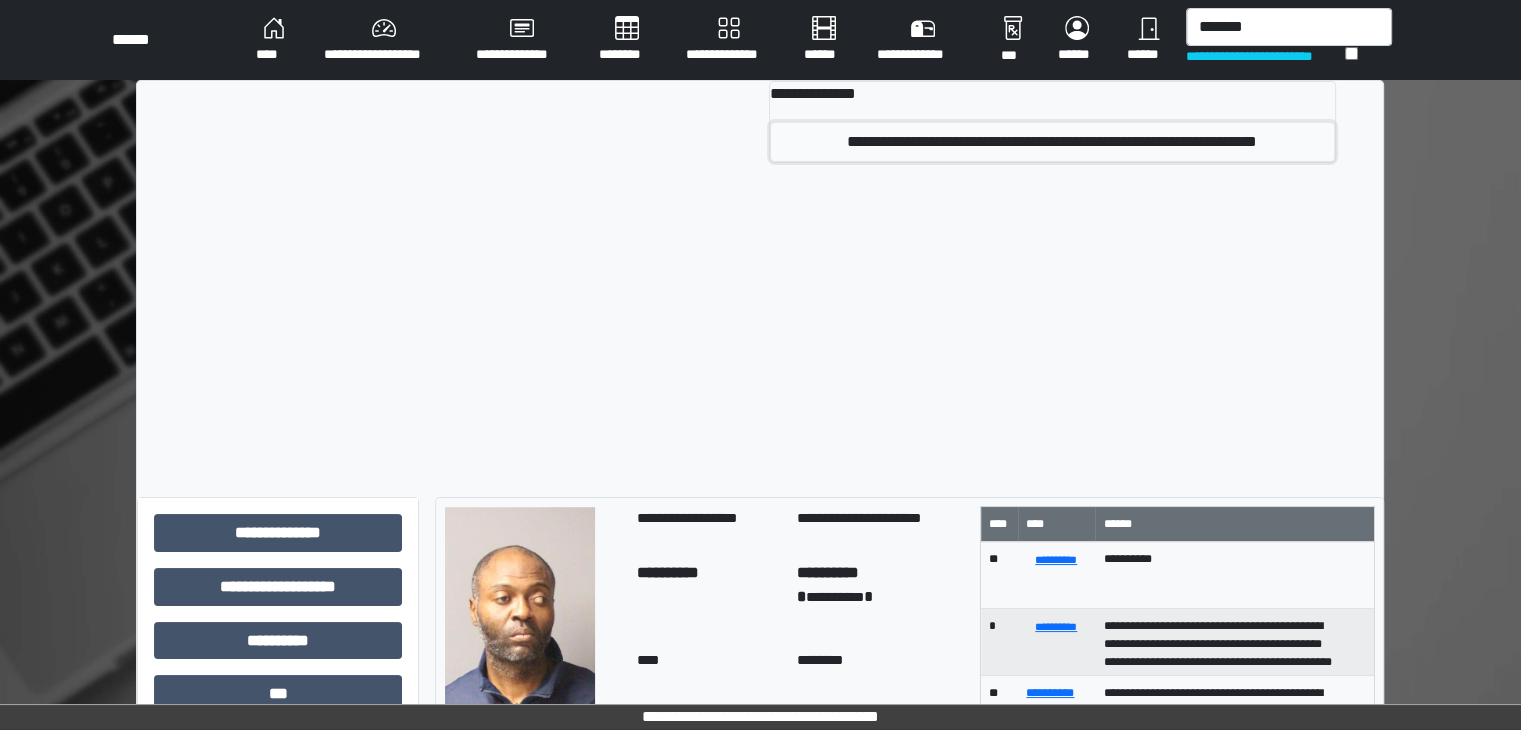 click on "**********" at bounding box center (1052, 142) 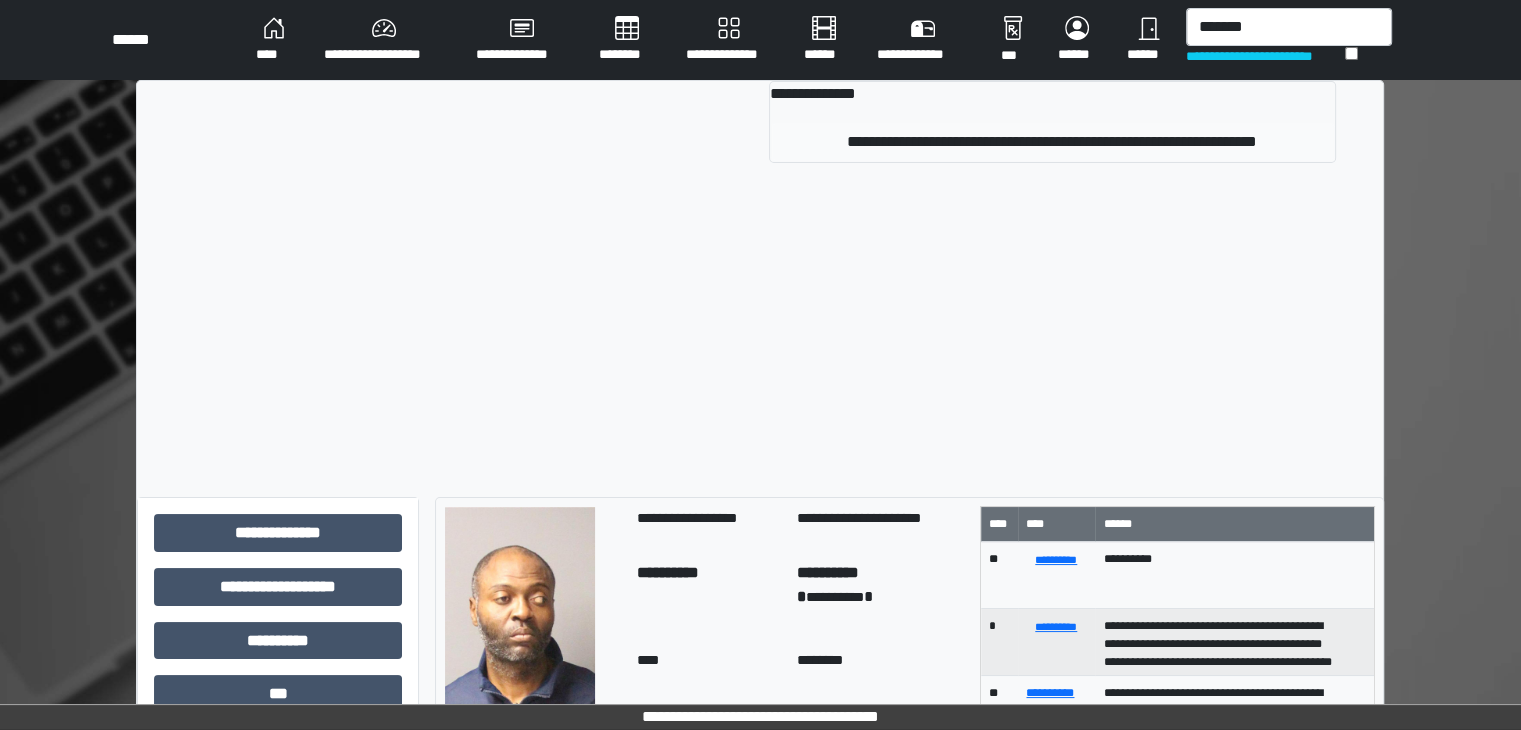 type 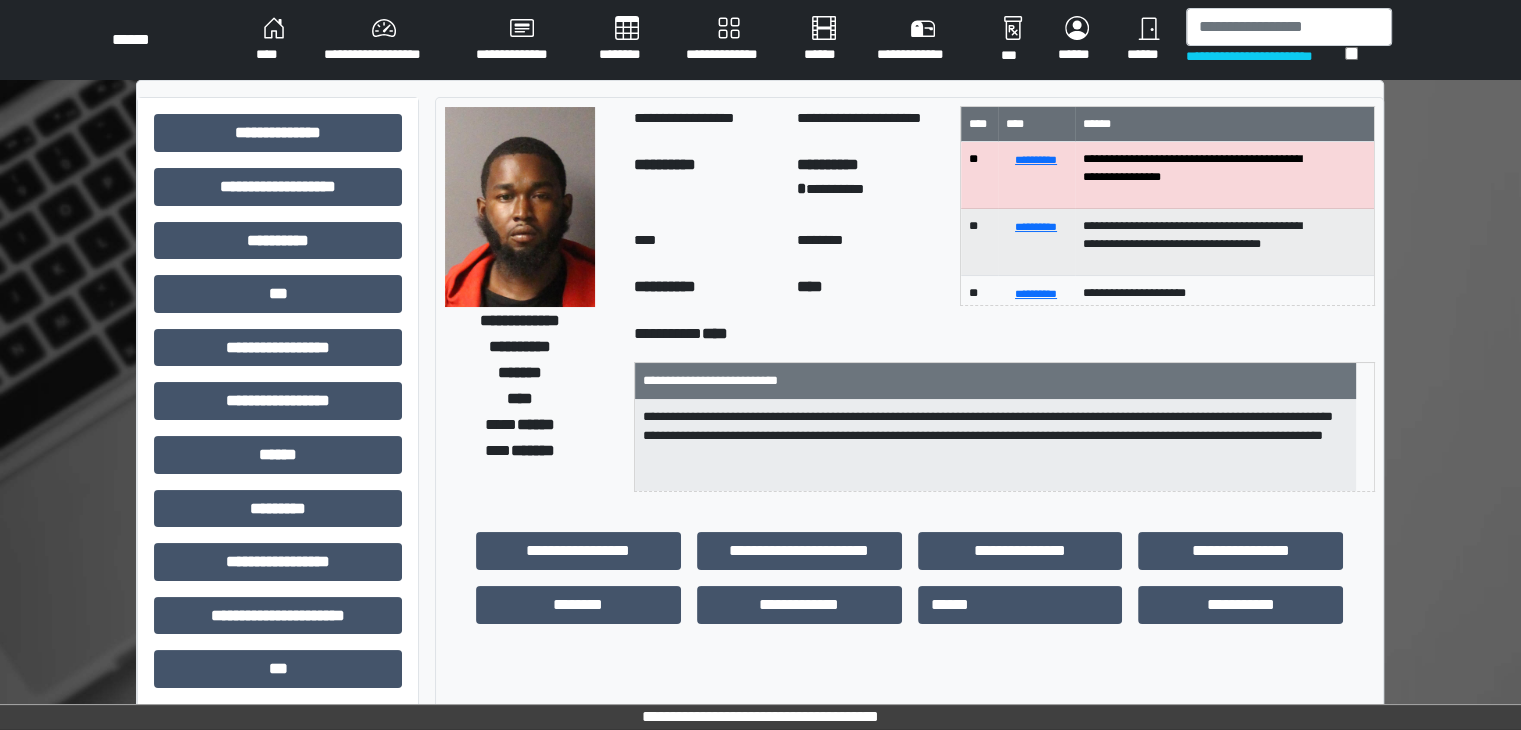 click on "********" at bounding box center (626, 40) 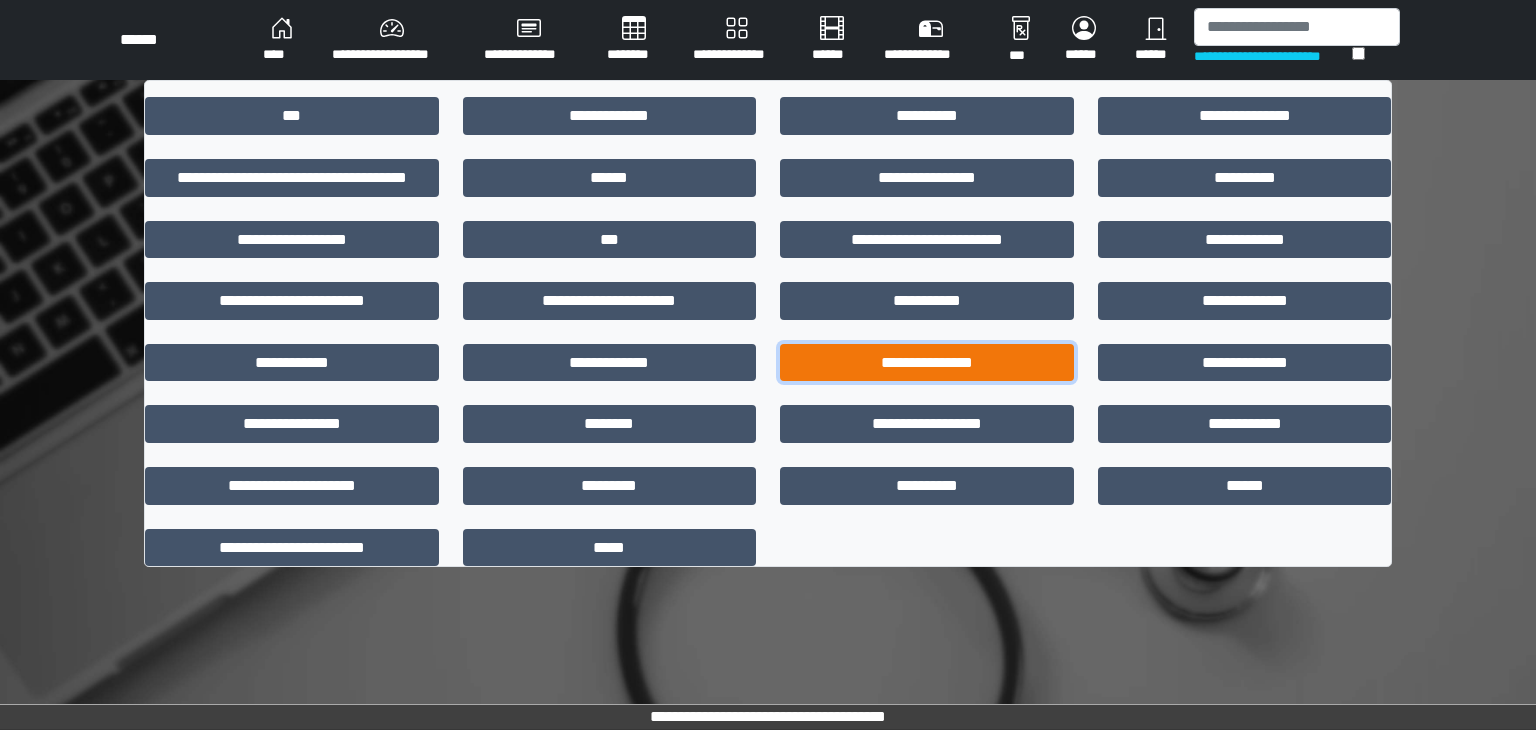 click on "**********" at bounding box center [927, 363] 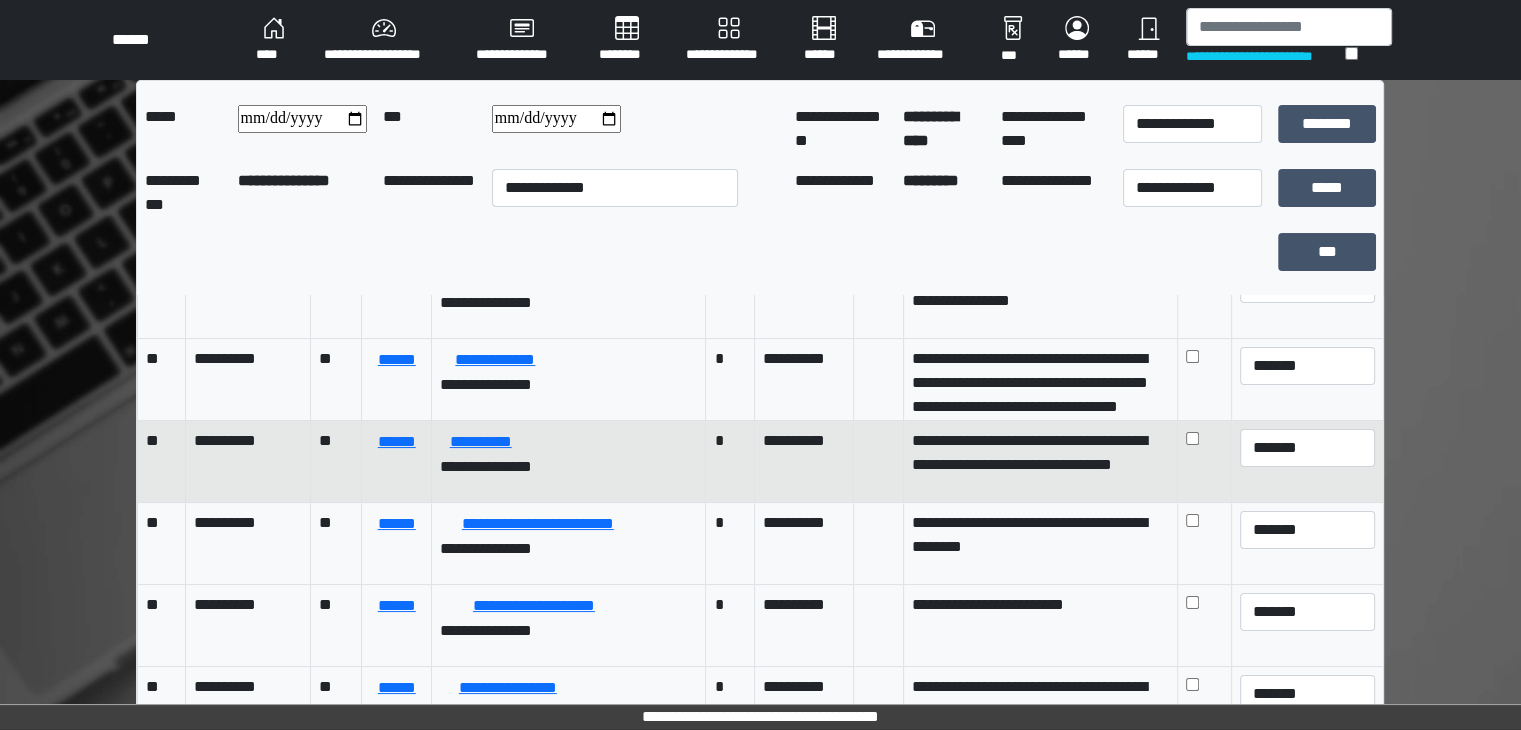 scroll, scrollTop: 404, scrollLeft: 0, axis: vertical 